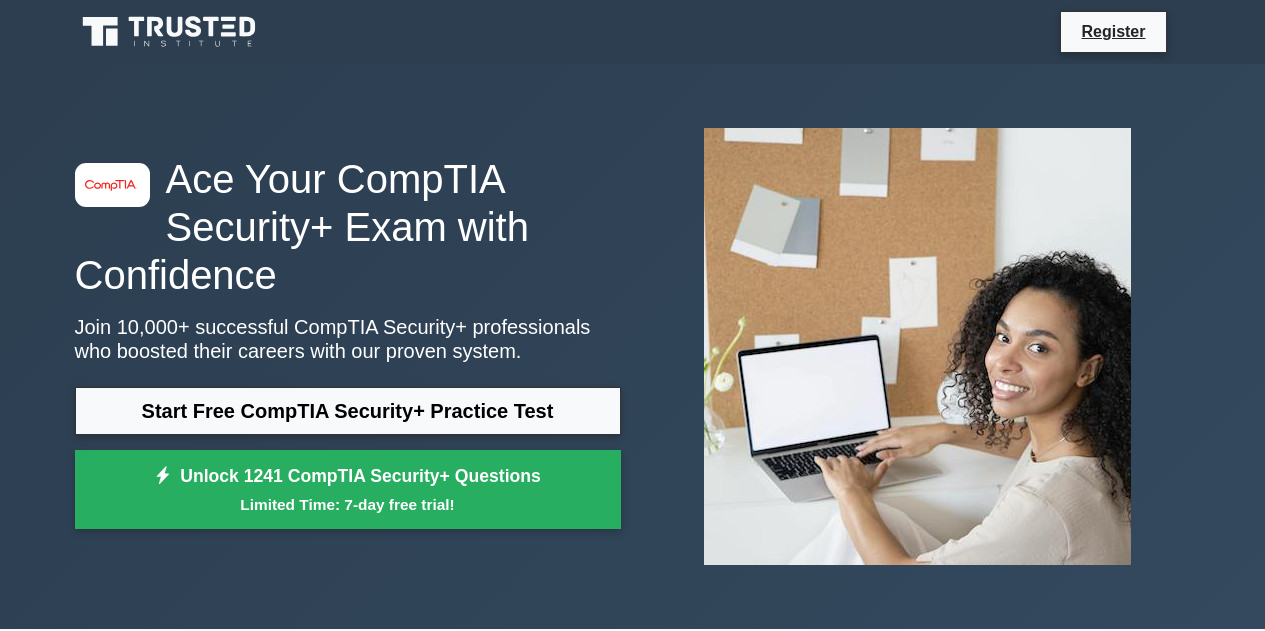 scroll, scrollTop: 0, scrollLeft: 0, axis: both 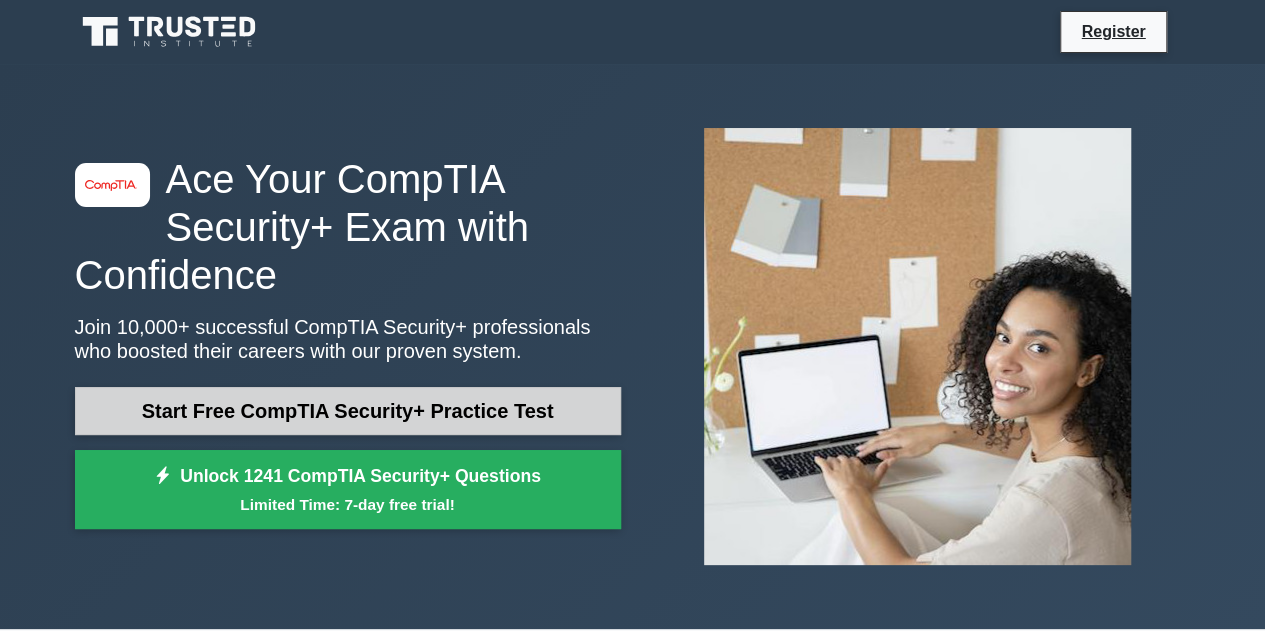 click on "Start Free CompTIA Security+ Practice Test" at bounding box center [348, 411] 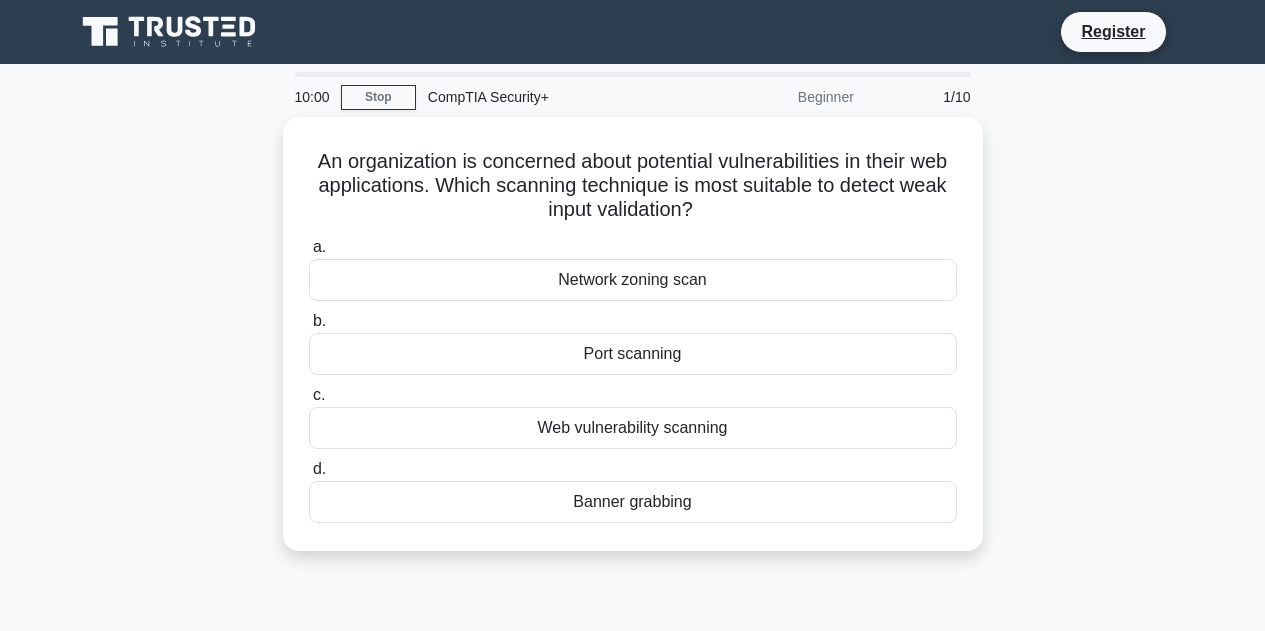 scroll, scrollTop: 0, scrollLeft: 0, axis: both 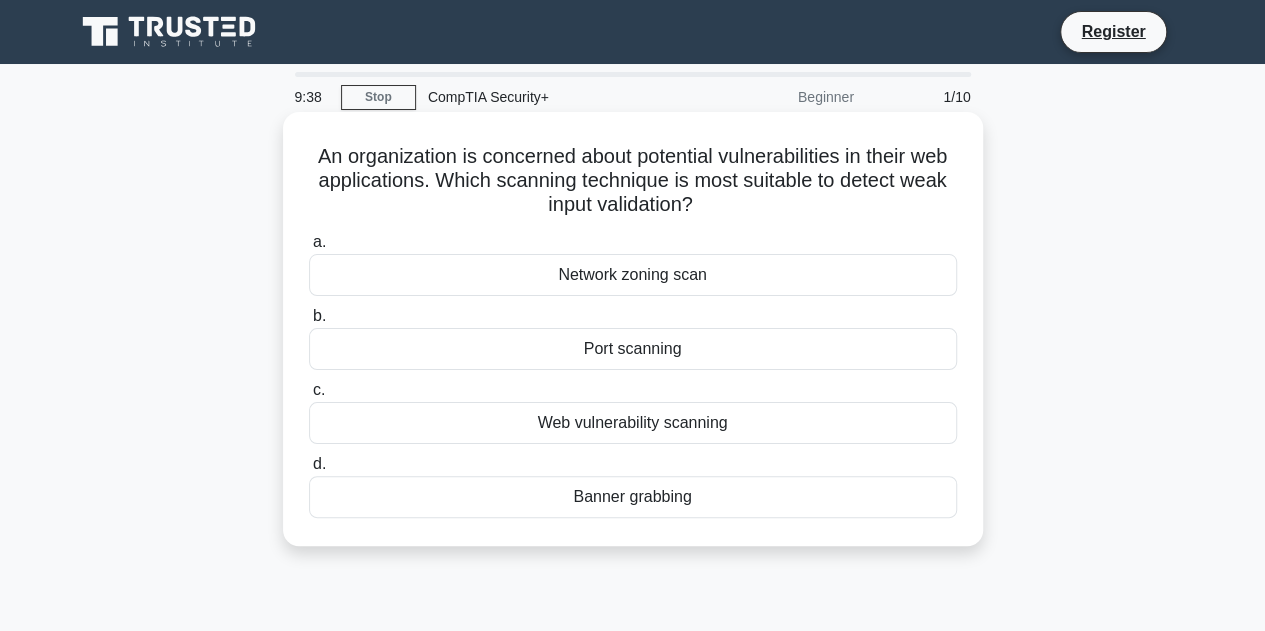 click on "Web vulnerability scanning" at bounding box center (633, 423) 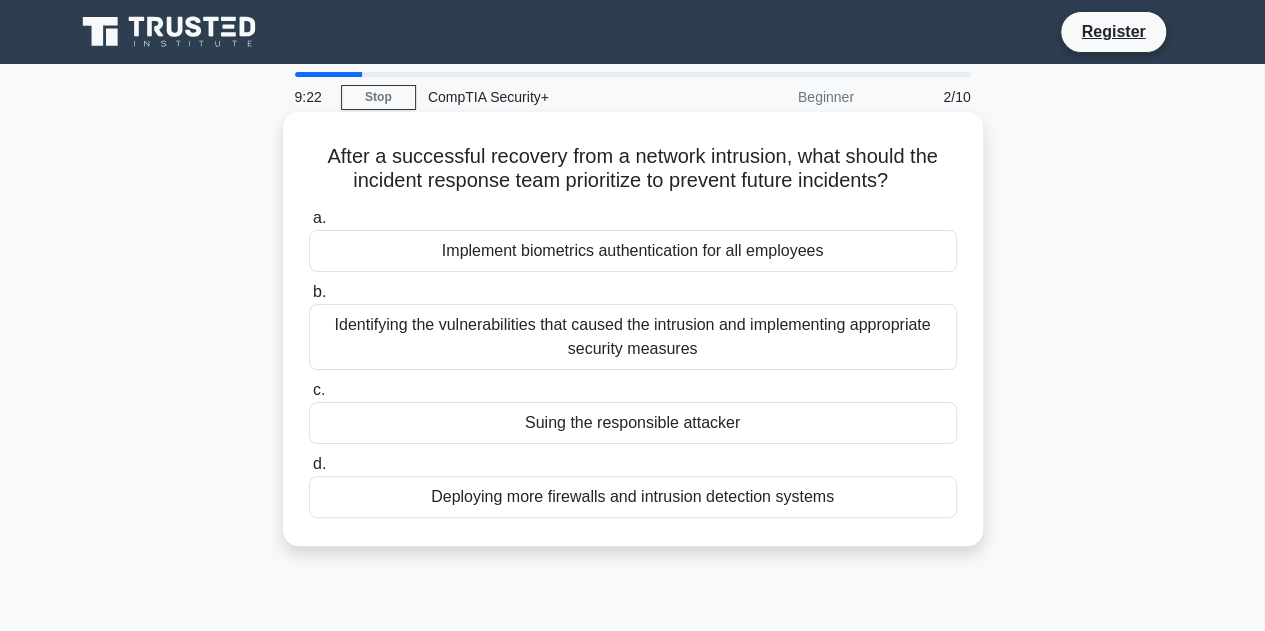 click on "Identifying the vulnerabilities that caused the intrusion and implementing appropriate security measures" at bounding box center [633, 337] 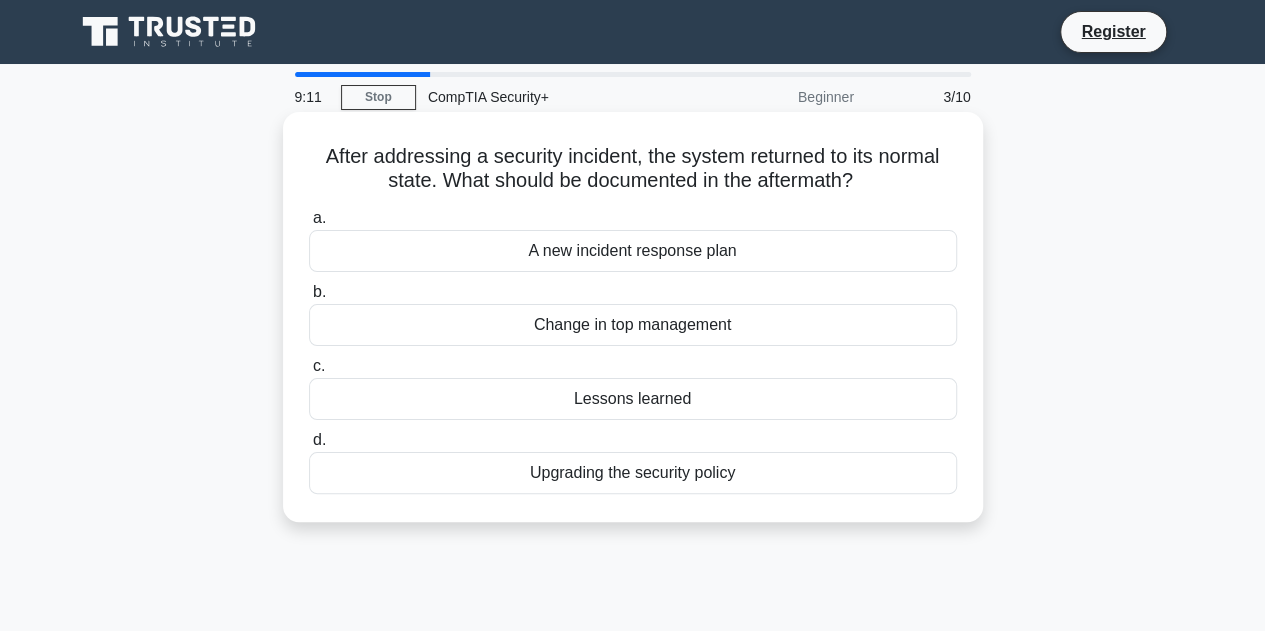 click on "Lessons learned" at bounding box center (633, 399) 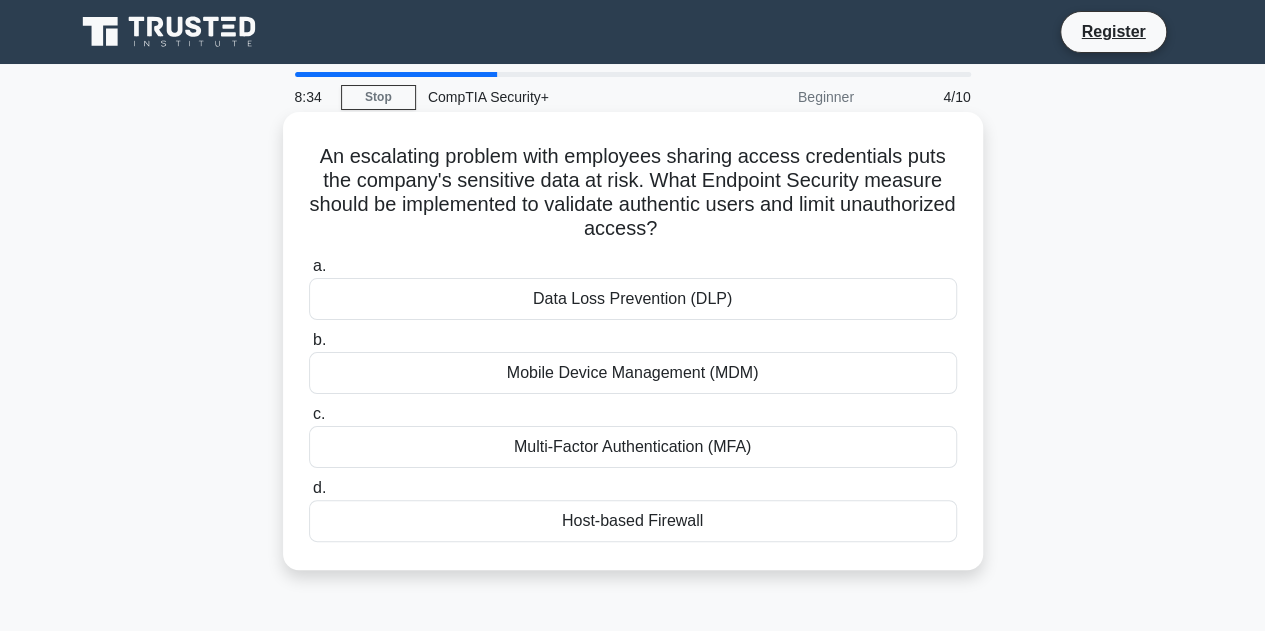 click on "Multi-Factor Authentication (MFA)" at bounding box center [633, 447] 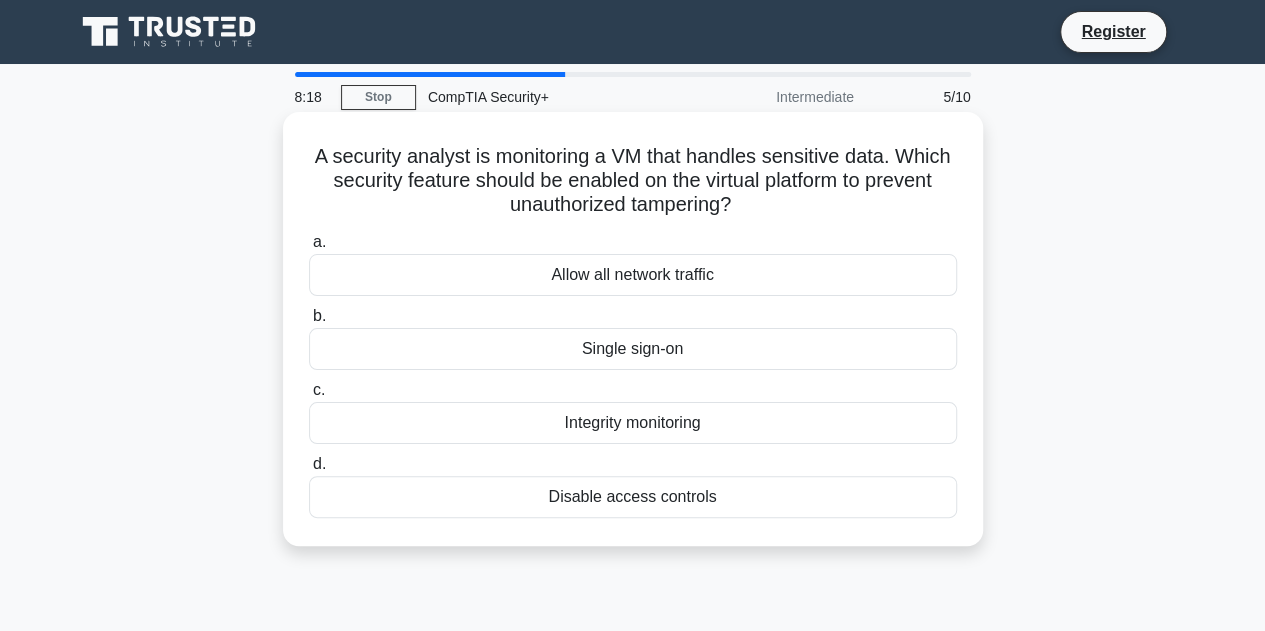 click on "Integrity monitoring" at bounding box center [633, 423] 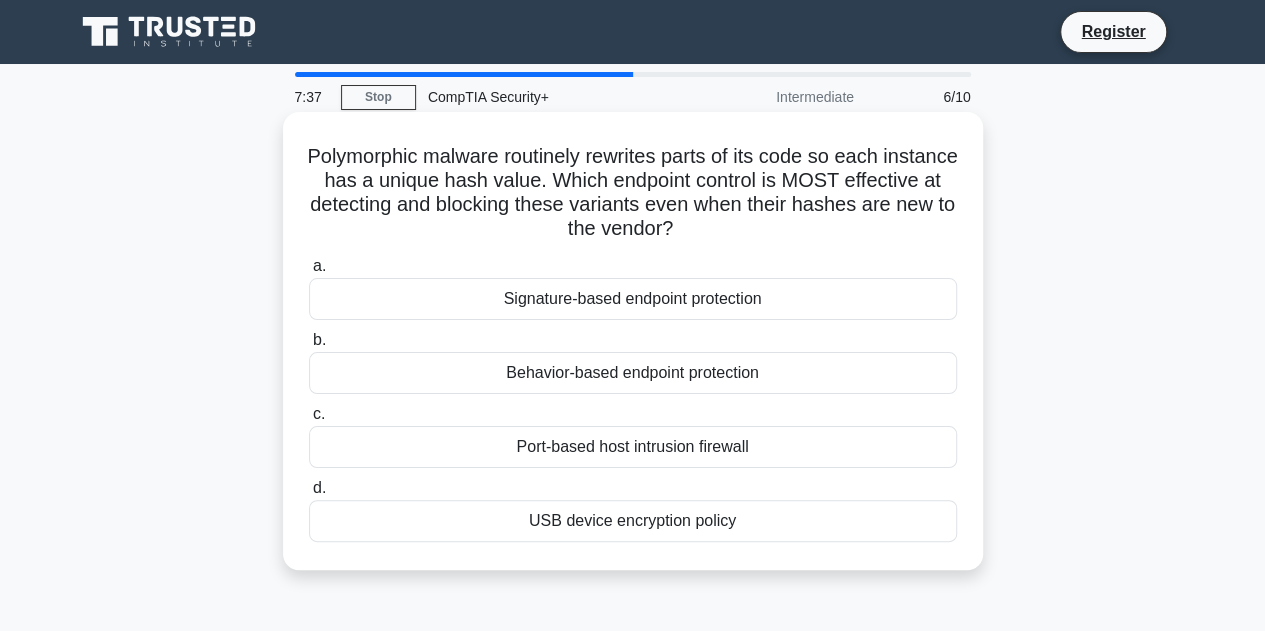 click on "Signature-based endpoint protection" at bounding box center [633, 299] 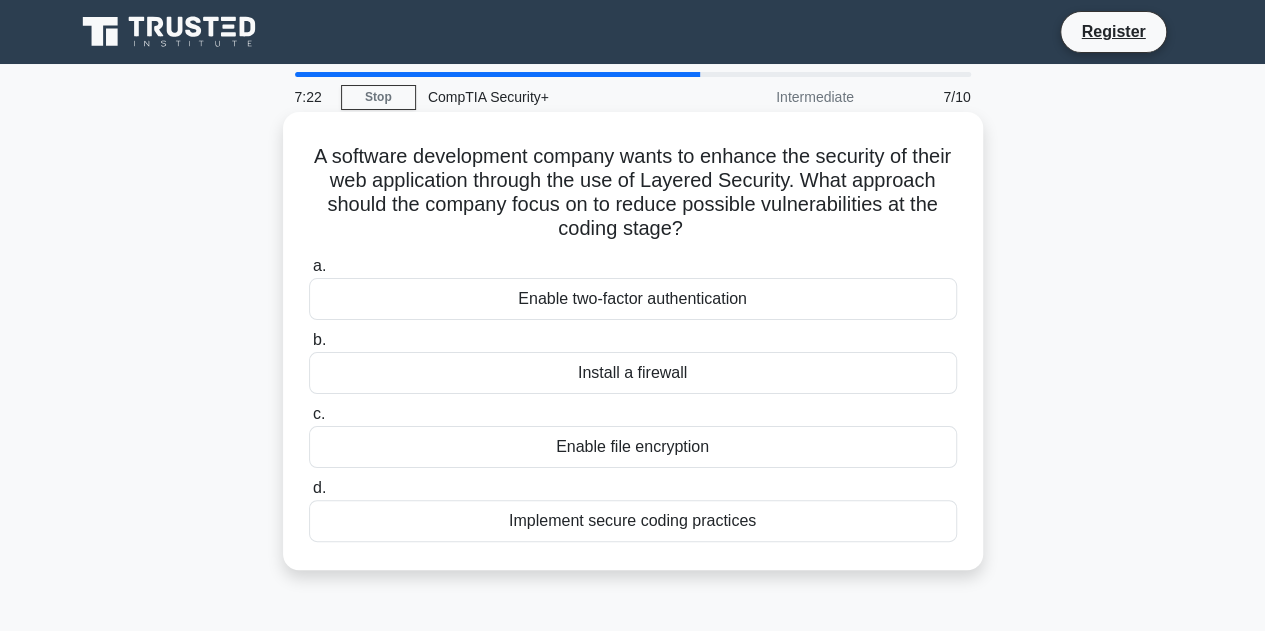 click on "Implement secure coding practices" at bounding box center (633, 521) 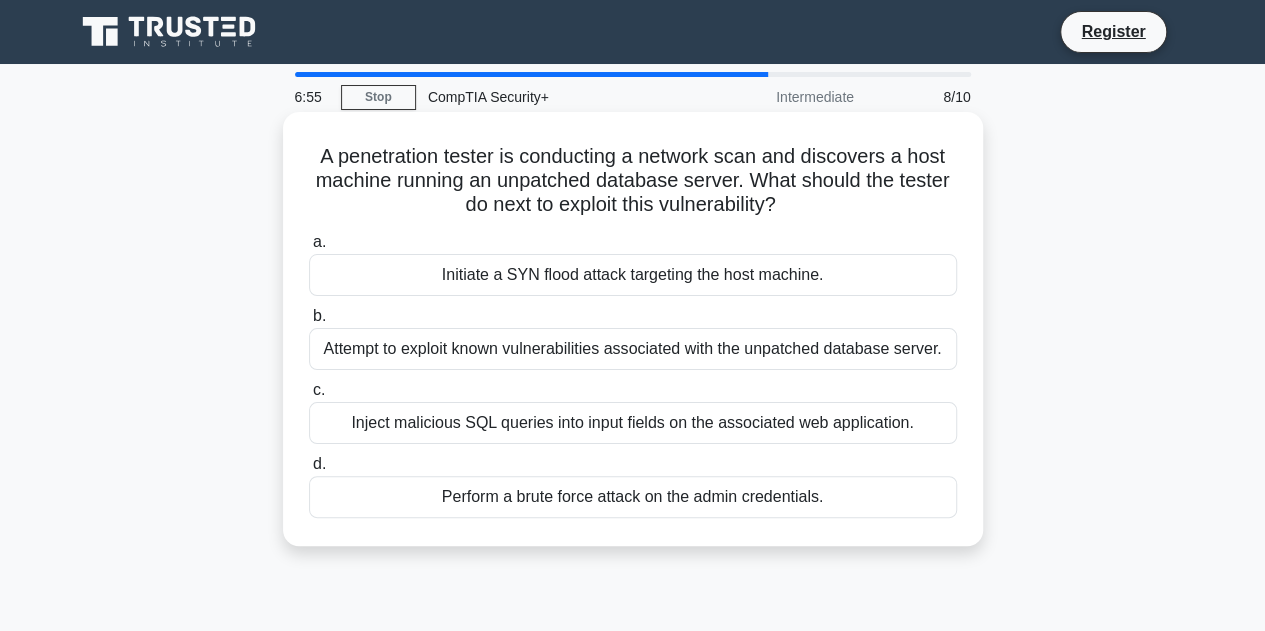 click on "Attempt to exploit known vulnerabilities associated with the unpatched database server." at bounding box center [633, 349] 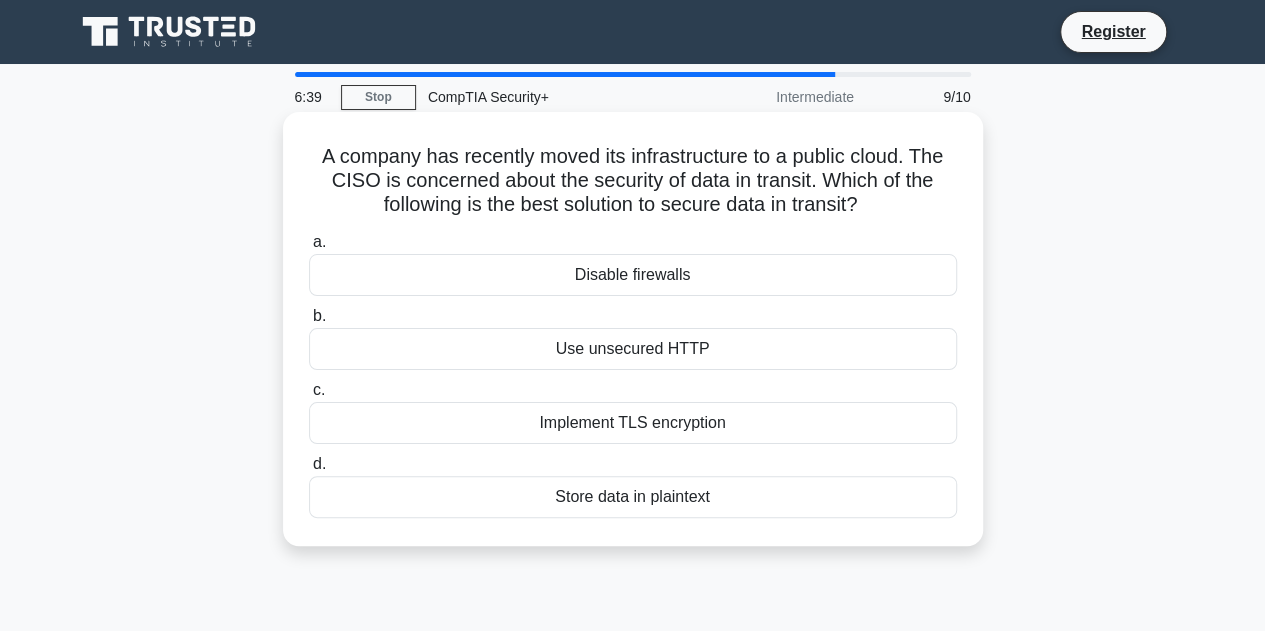 click on "Implement TLS encryption" at bounding box center (633, 423) 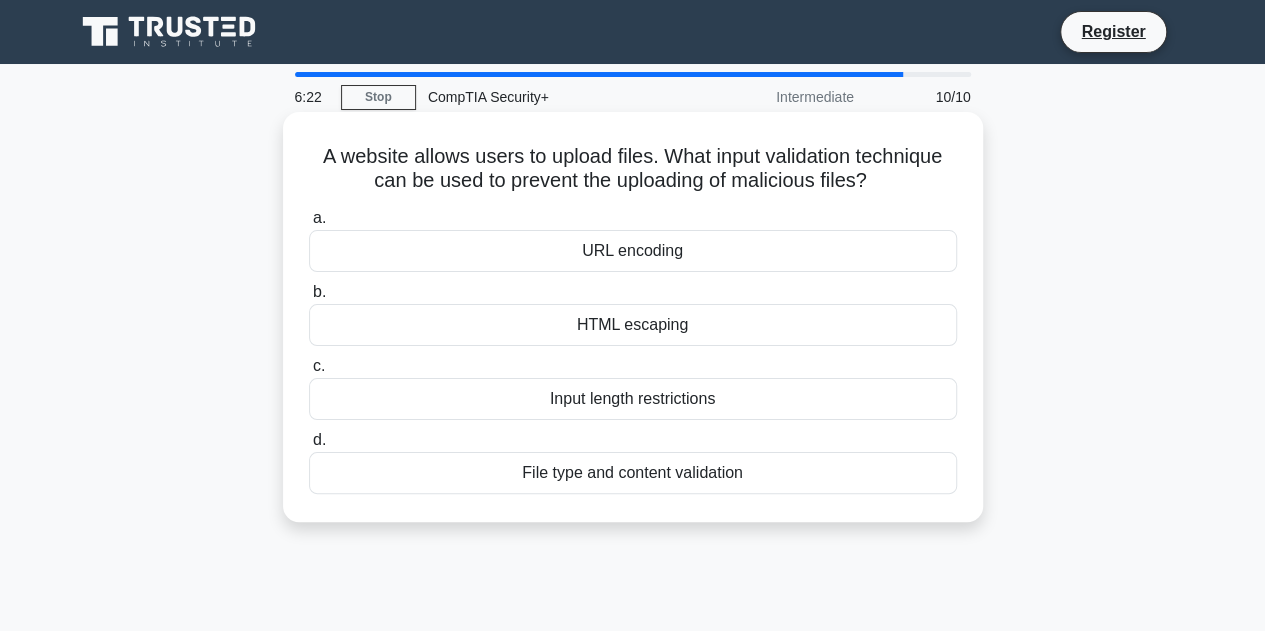 click on "File type and content validation" at bounding box center [633, 473] 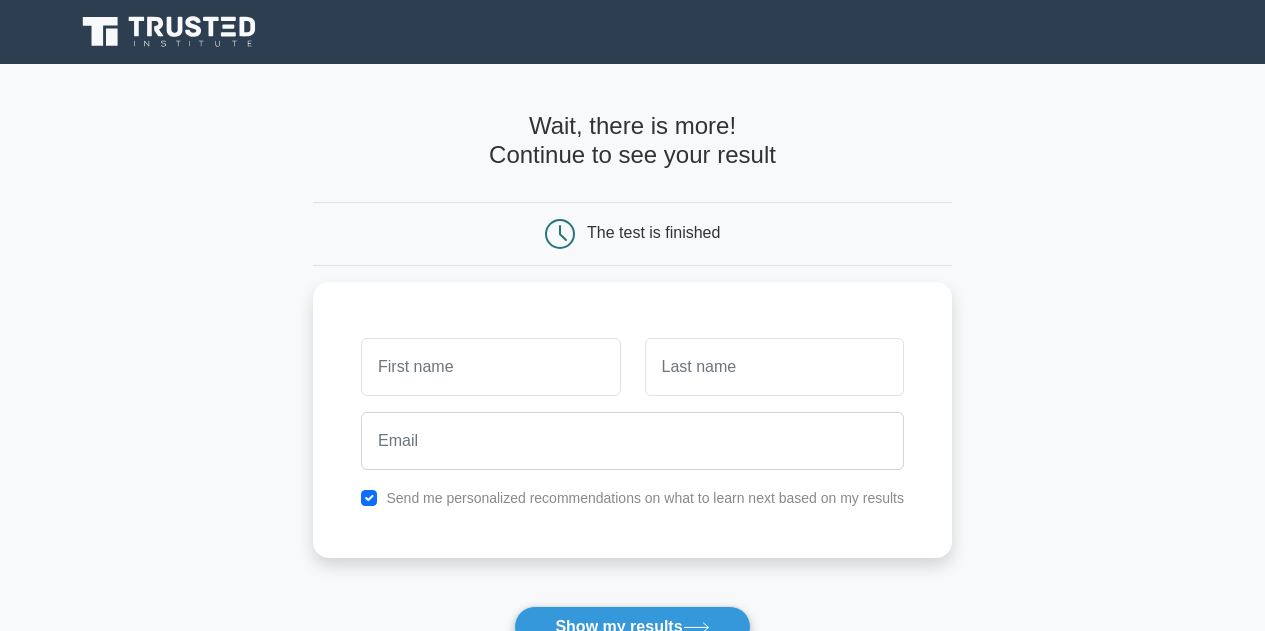 scroll, scrollTop: 0, scrollLeft: 0, axis: both 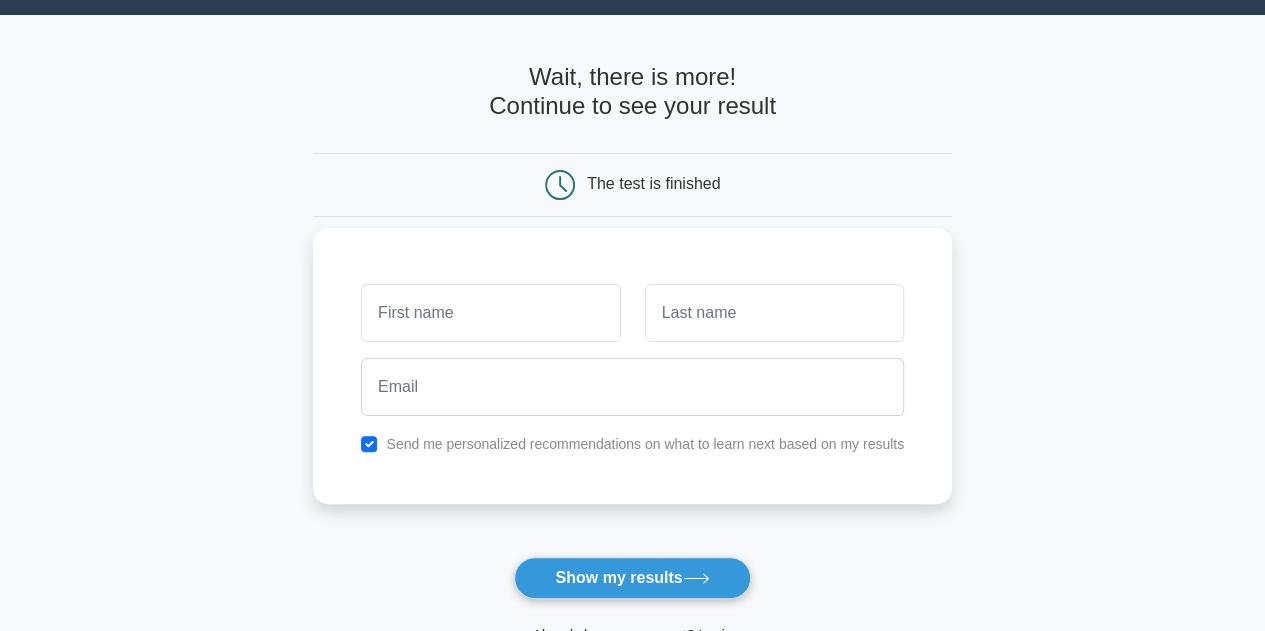 click at bounding box center [490, 313] 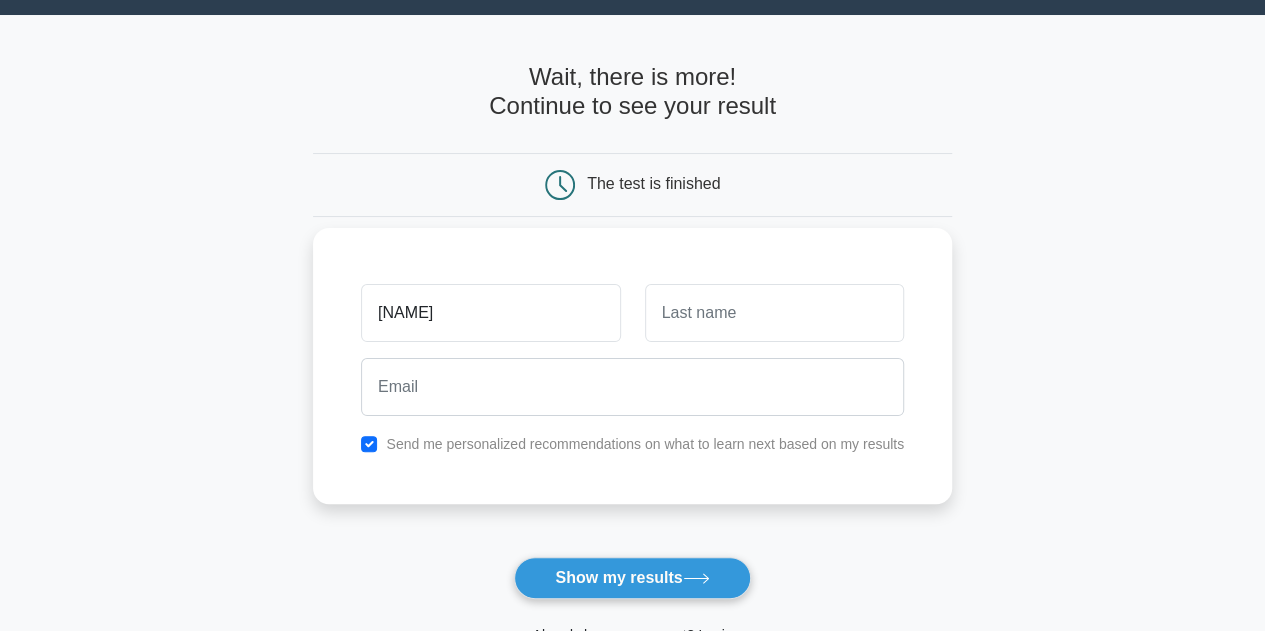 type on "[NAME]" 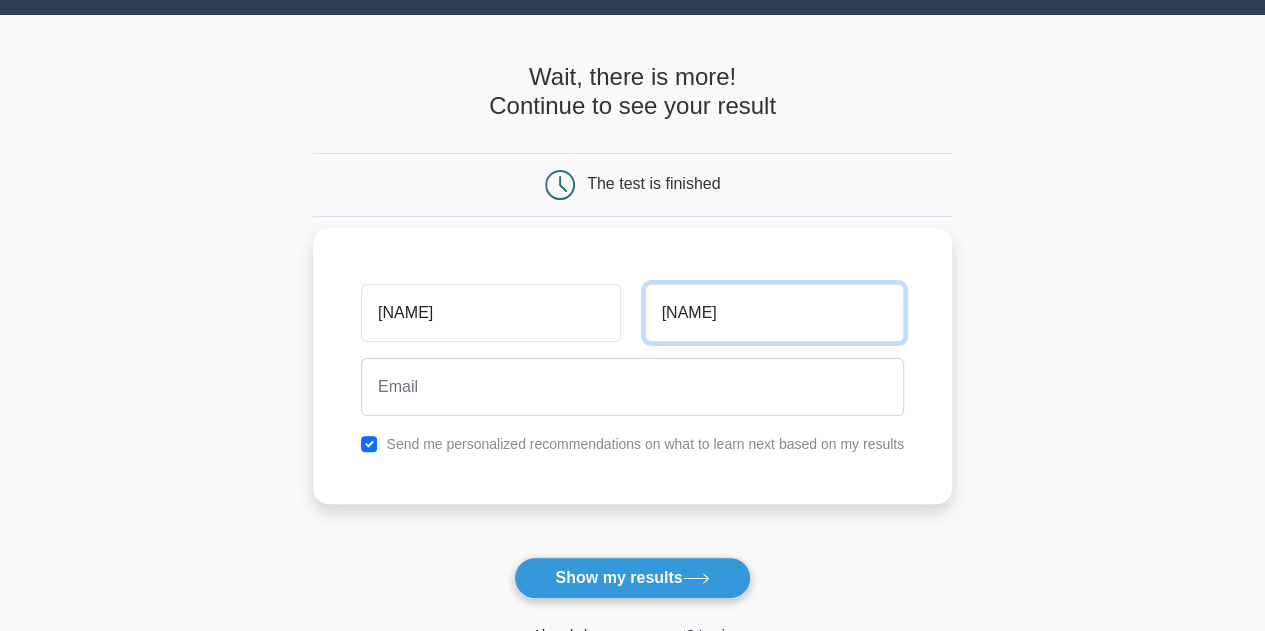type on "[NAME]" 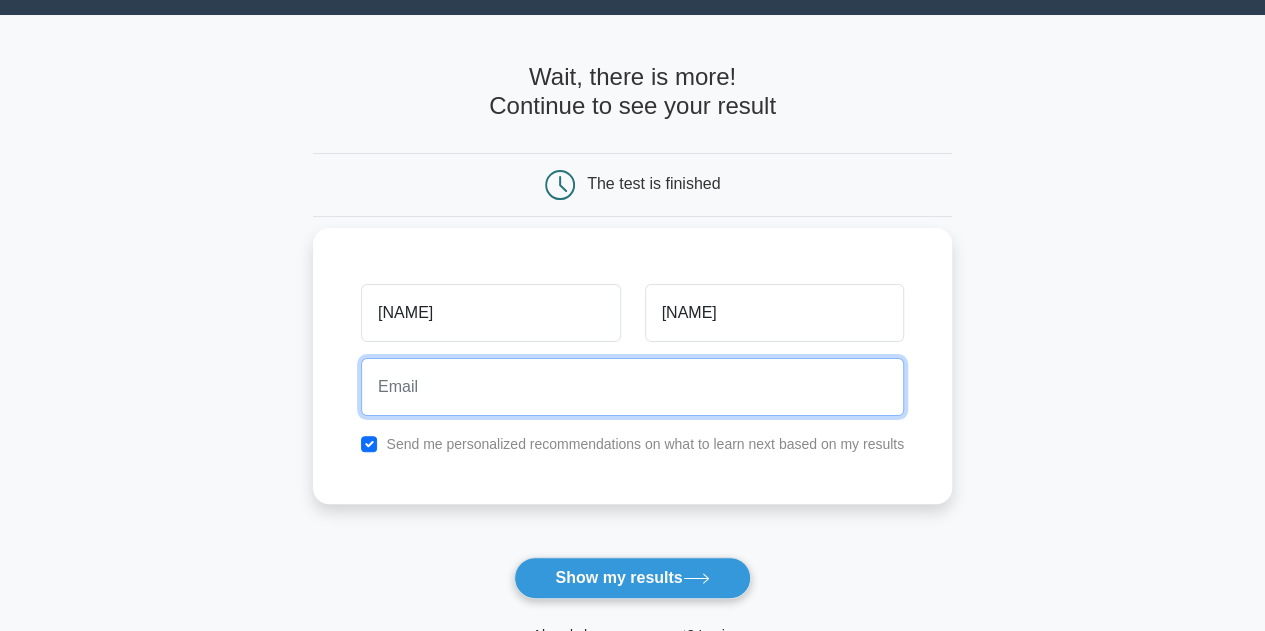 click at bounding box center (632, 387) 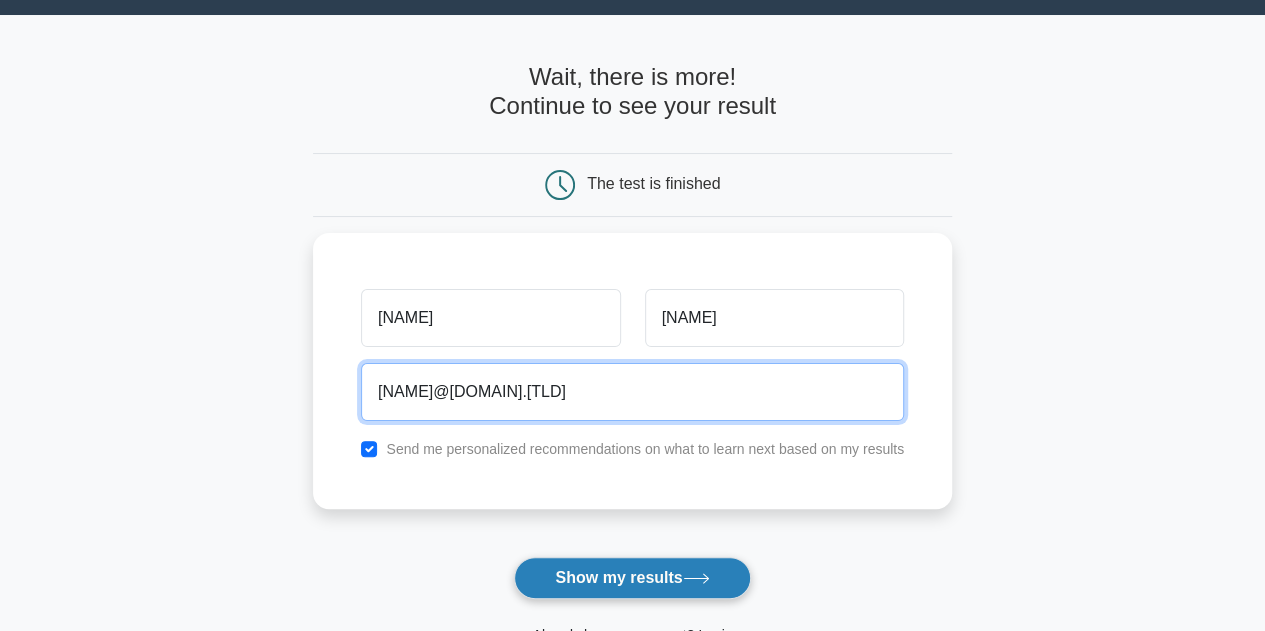 type on "[NAME]@[DOMAIN].[TLD]" 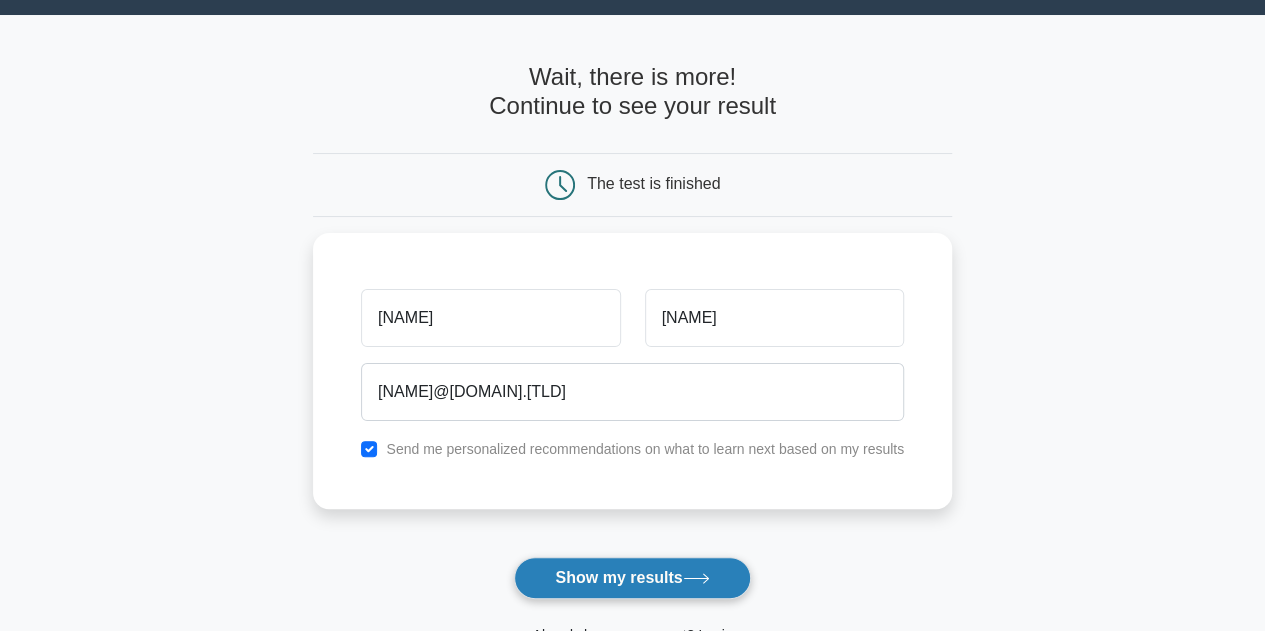 click on "Show my results" at bounding box center (632, 578) 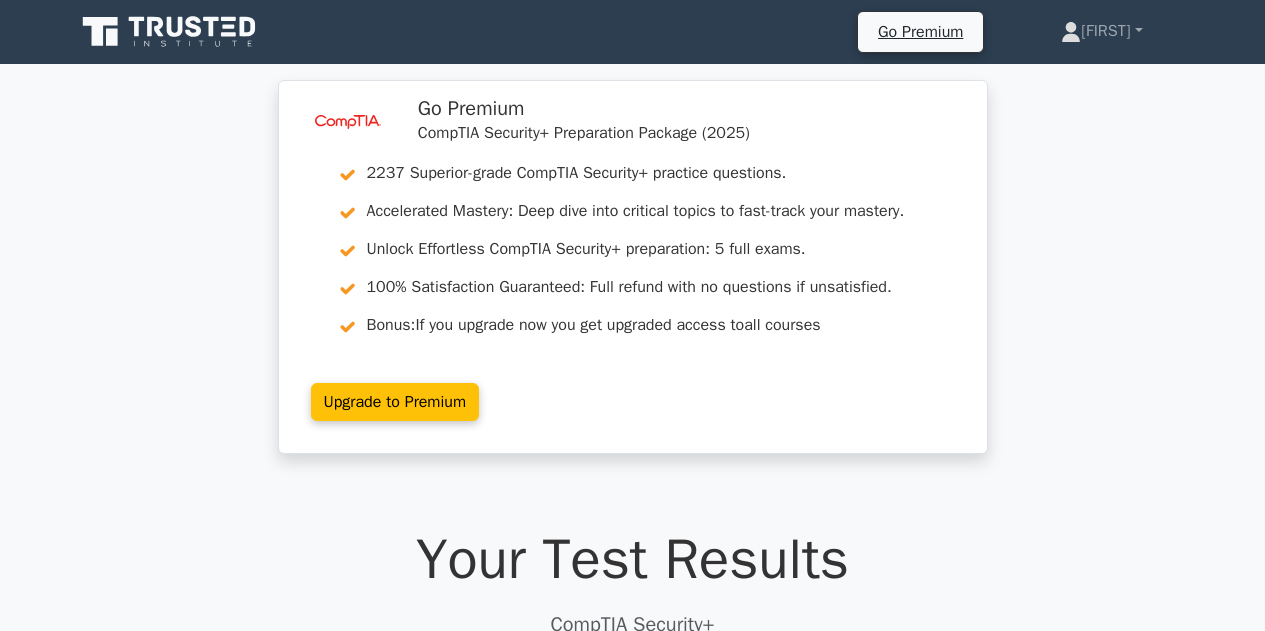 scroll, scrollTop: 0, scrollLeft: 0, axis: both 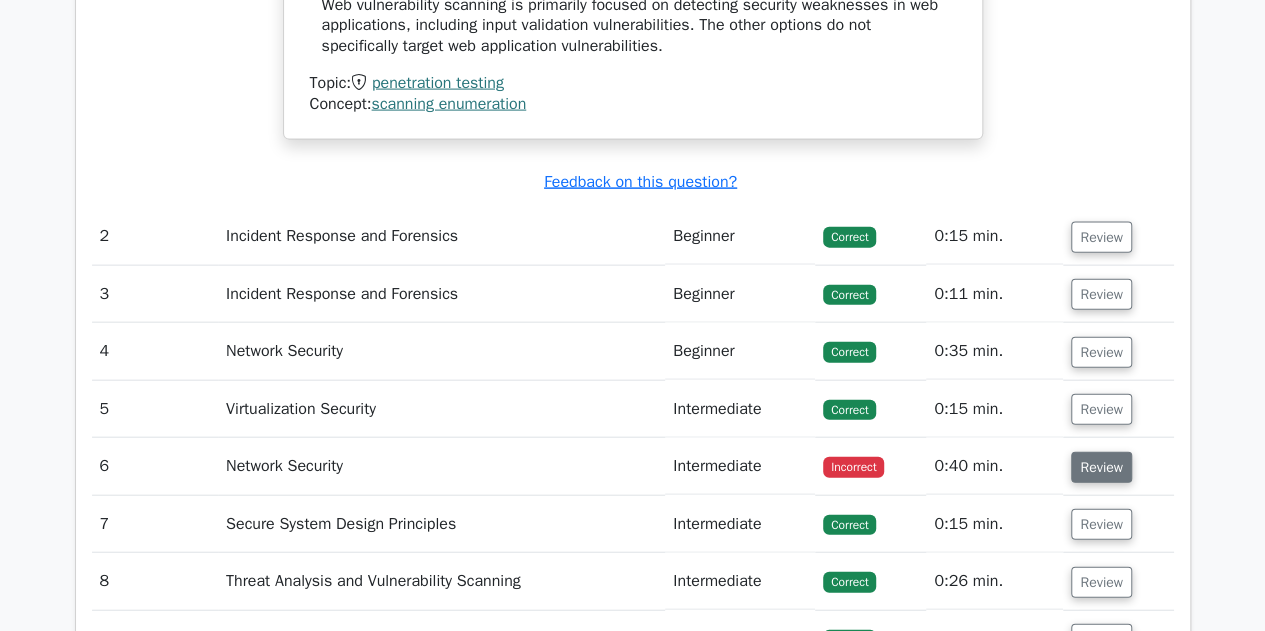 click on "Review" at bounding box center (1101, 467) 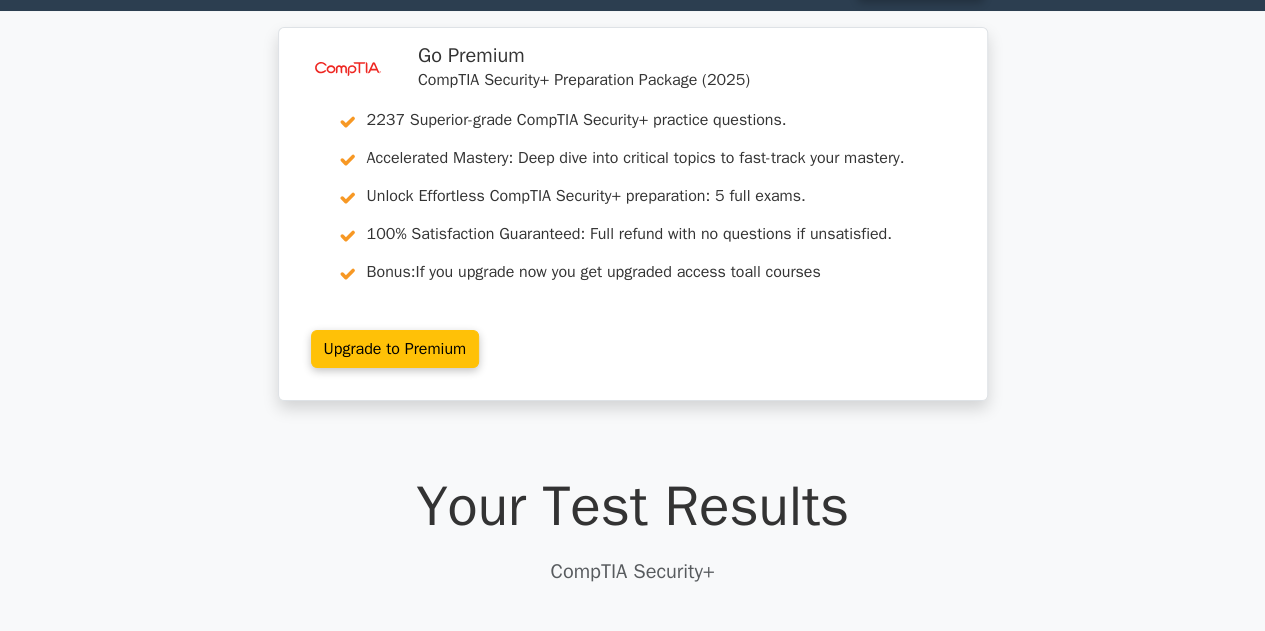 scroll, scrollTop: 21, scrollLeft: 0, axis: vertical 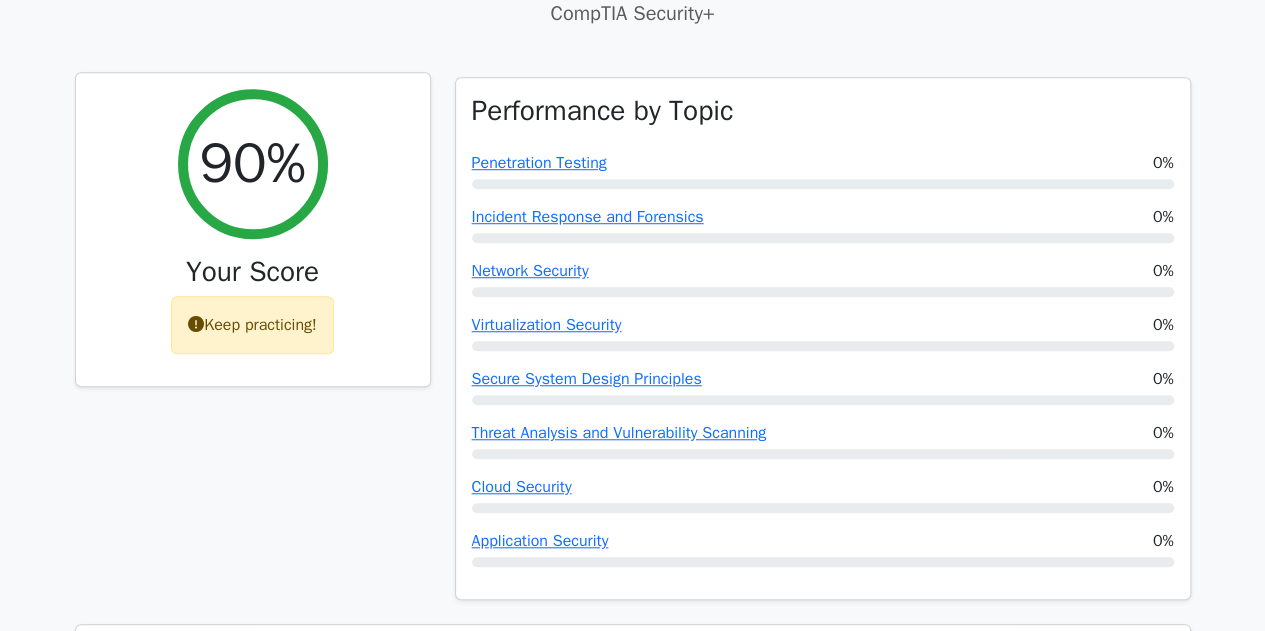 click on "Keep practicing!" at bounding box center (252, 325) 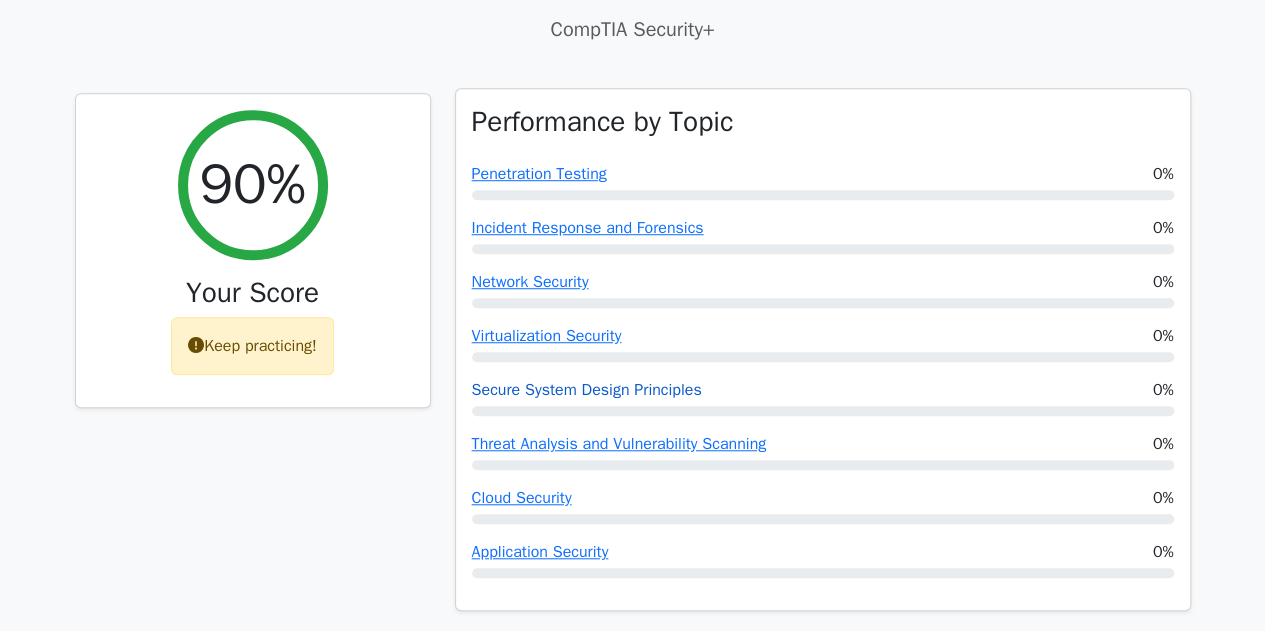scroll, scrollTop: 593, scrollLeft: 0, axis: vertical 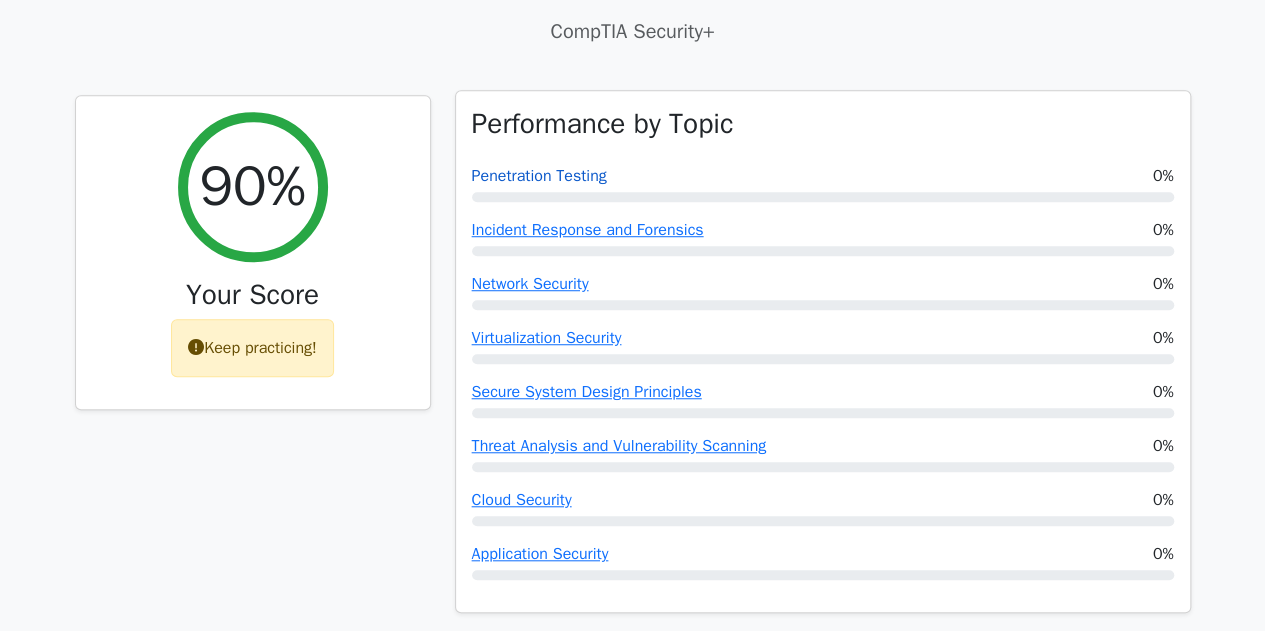 click on "Penetration Testing" at bounding box center [539, 176] 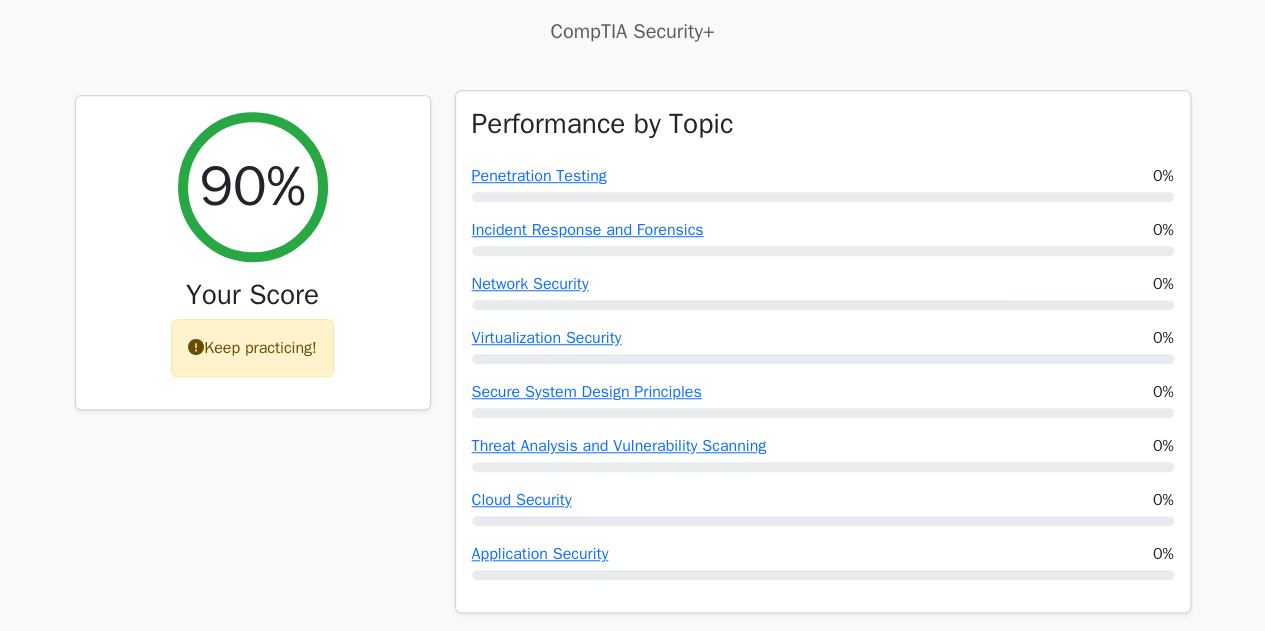 scroll, scrollTop: 0, scrollLeft: 0, axis: both 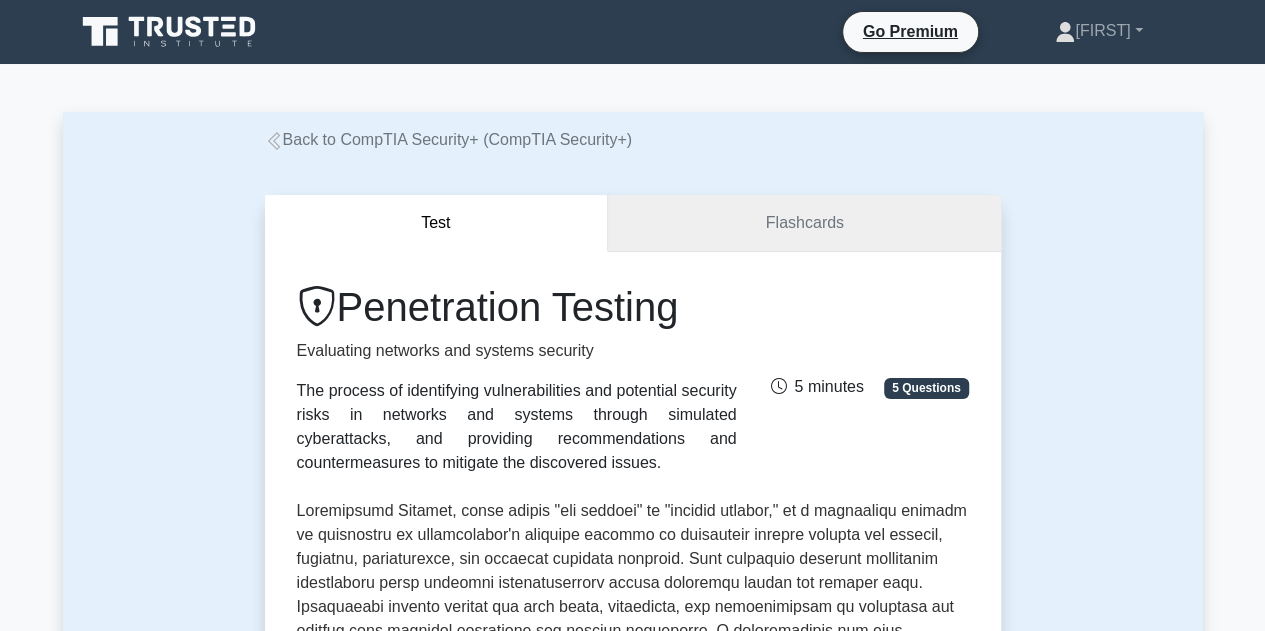 click on "Flashcards" at bounding box center [804, 223] 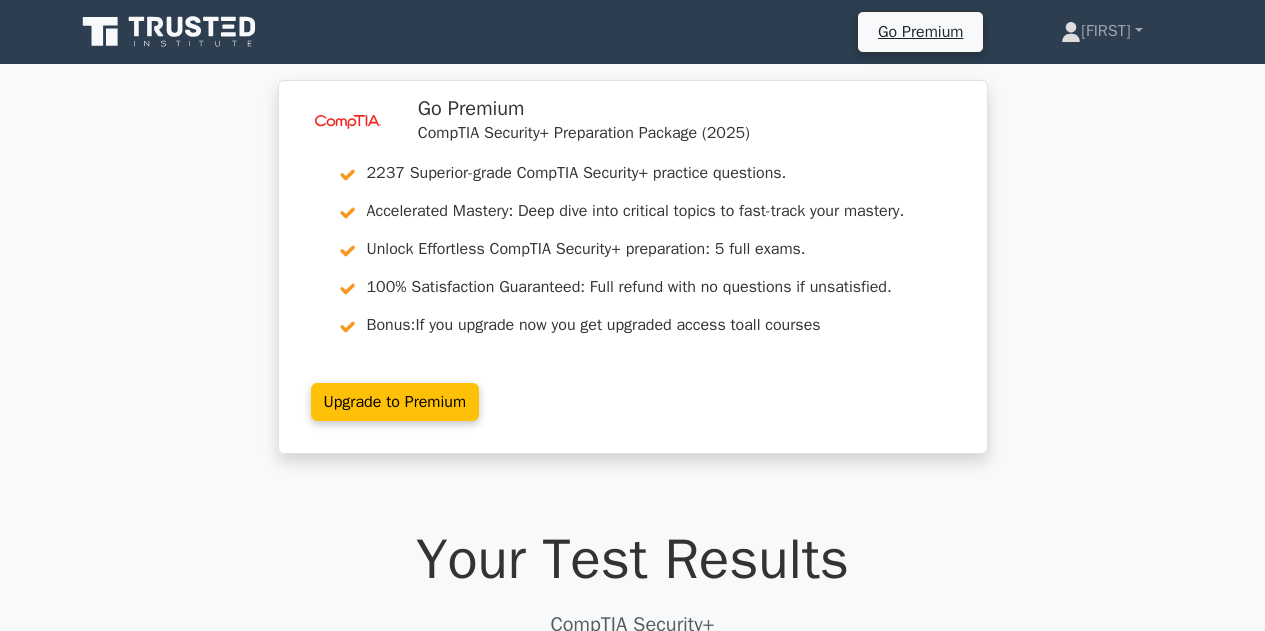 scroll, scrollTop: 316, scrollLeft: 0, axis: vertical 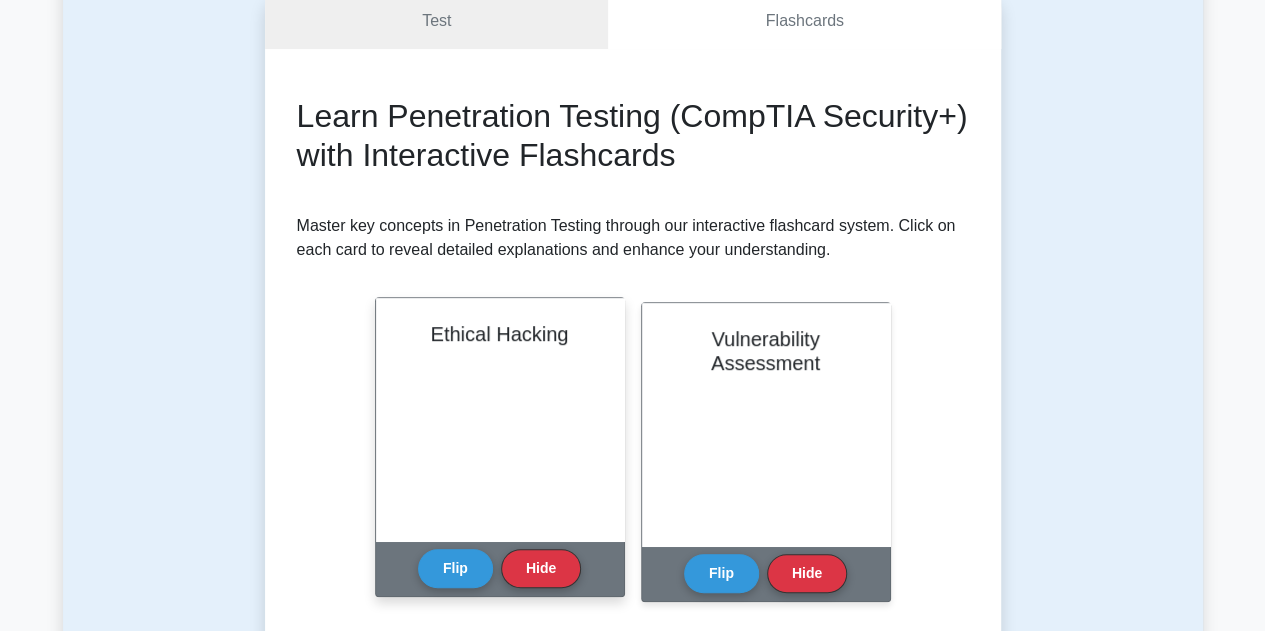 click on "Ethical Hacking" at bounding box center (500, 419) 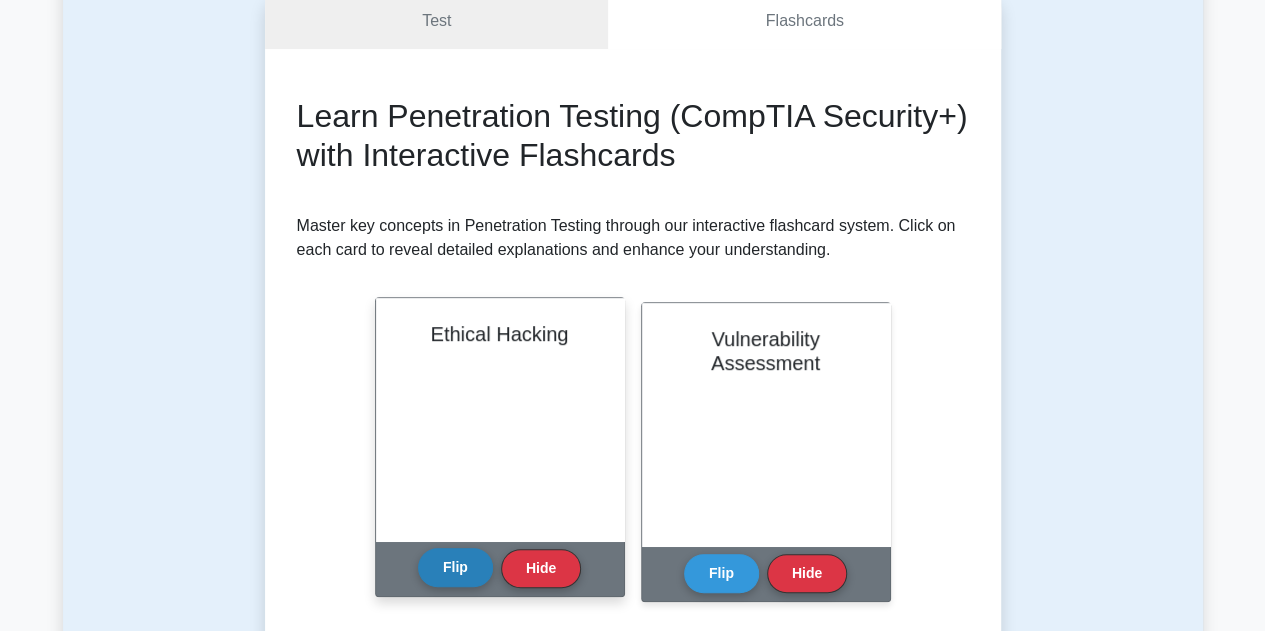 click on "Flip" at bounding box center (455, 567) 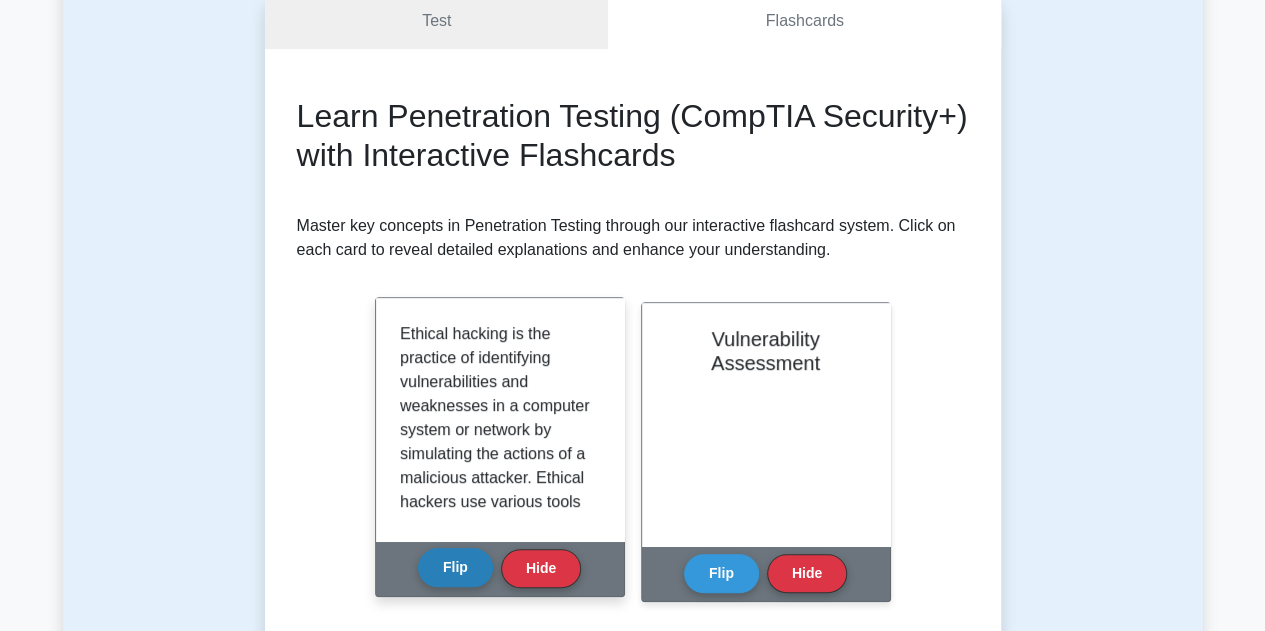 click on "Flip" at bounding box center [455, 567] 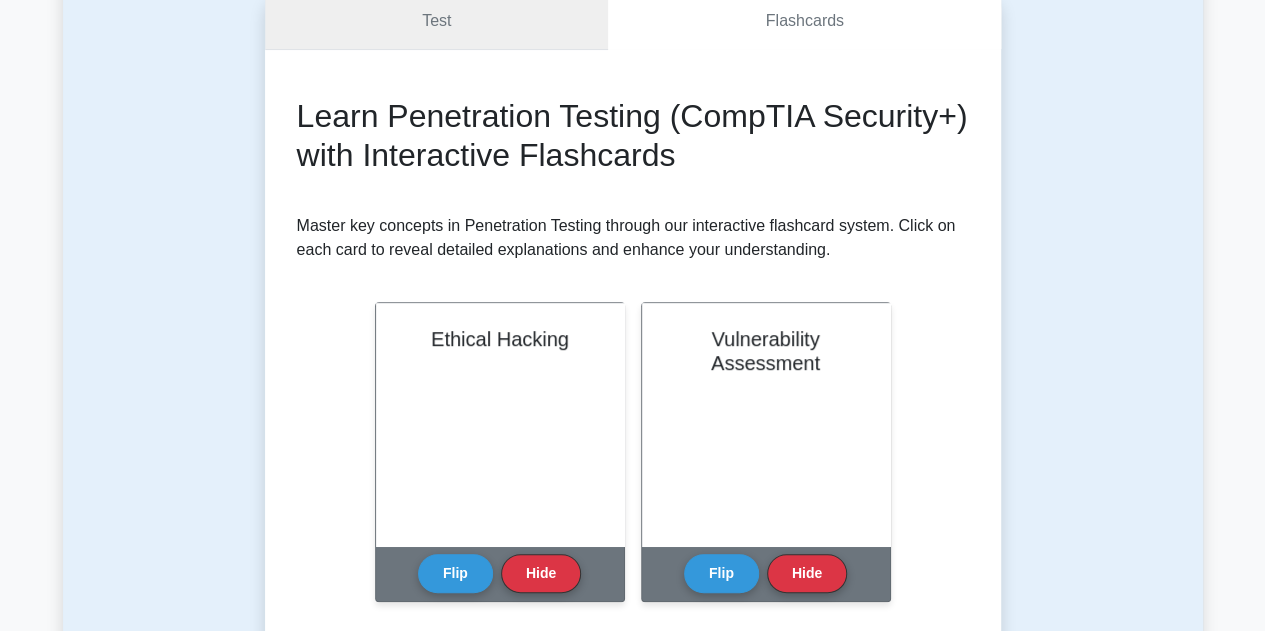 click on "Test" at bounding box center (437, 21) 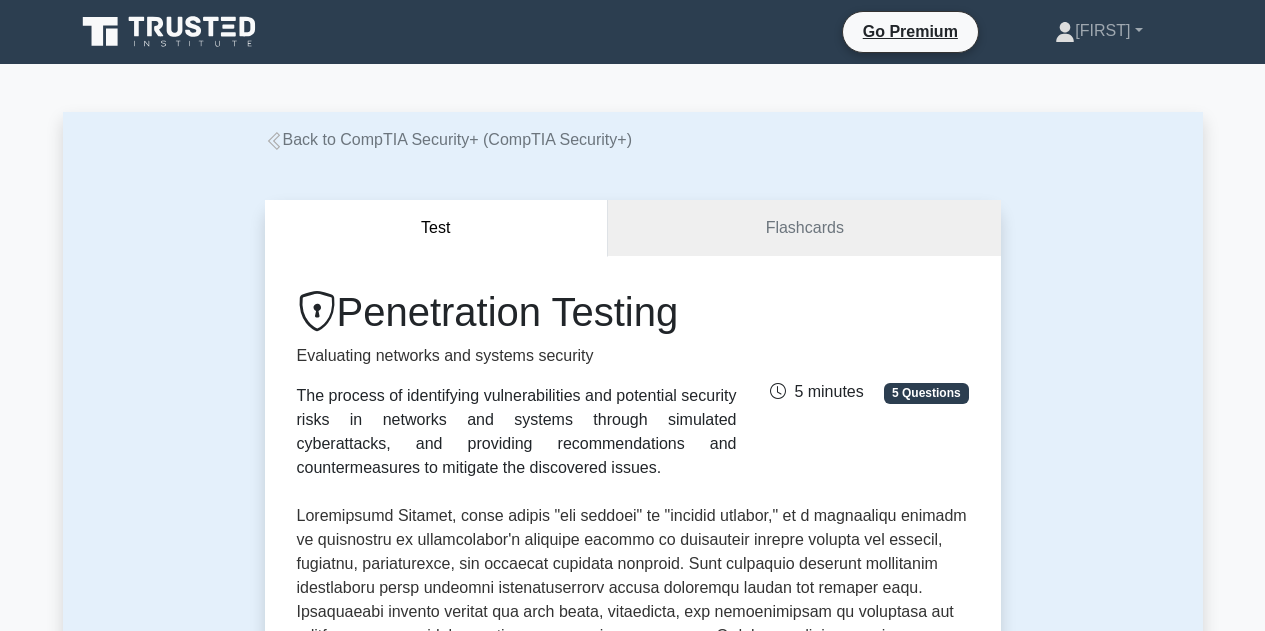 scroll, scrollTop: 46, scrollLeft: 0, axis: vertical 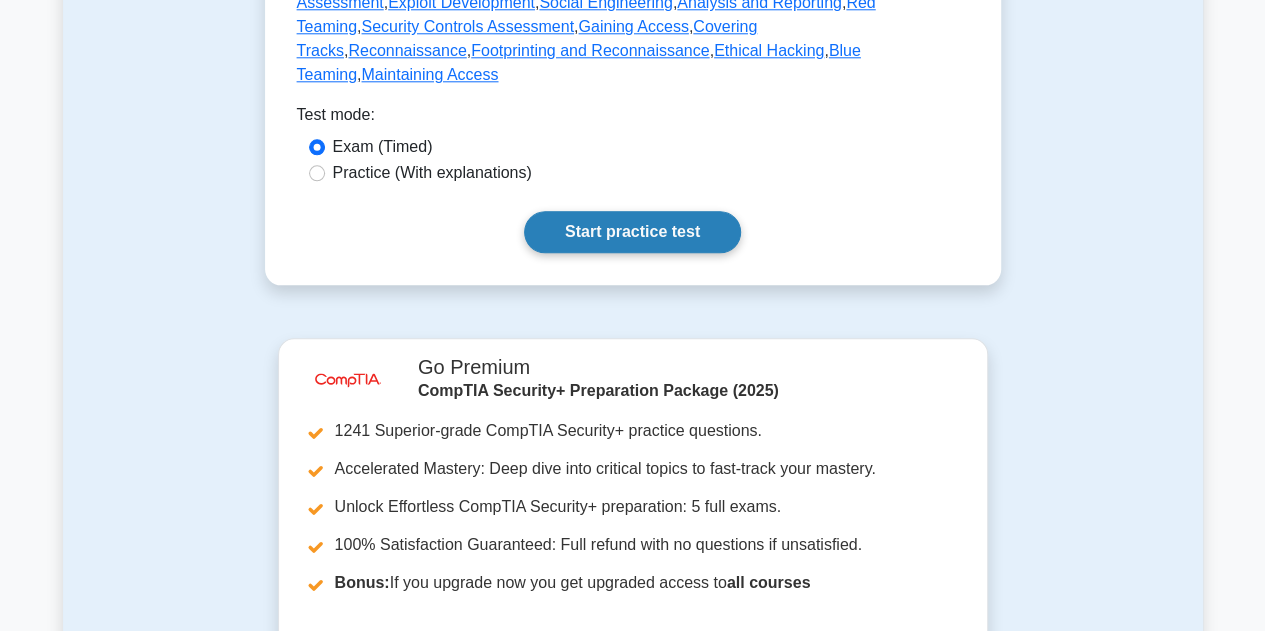 click on "Start practice test" at bounding box center (632, 232) 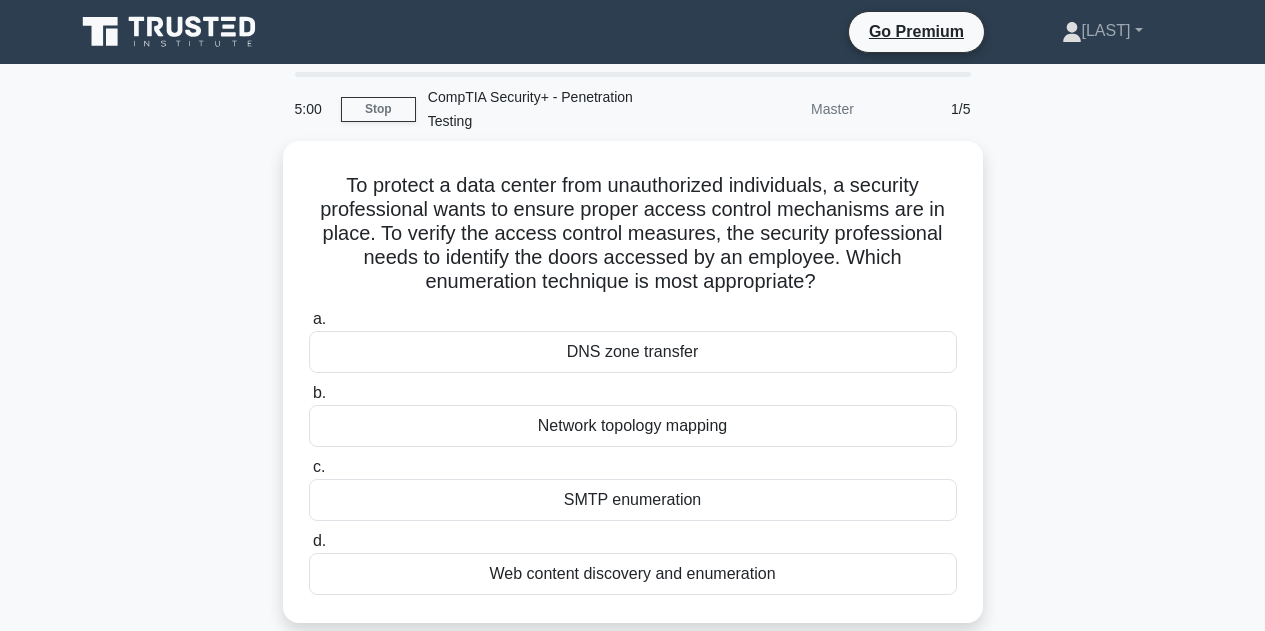 scroll, scrollTop: 0, scrollLeft: 0, axis: both 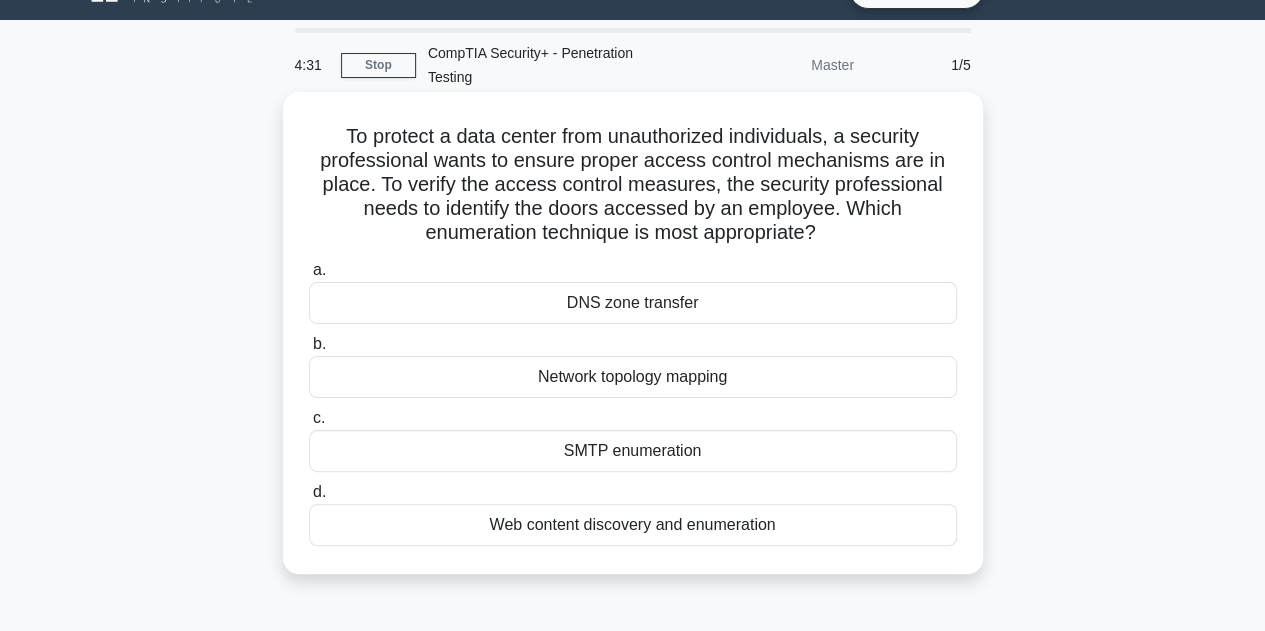 click on "Network topology mapping" at bounding box center [633, 377] 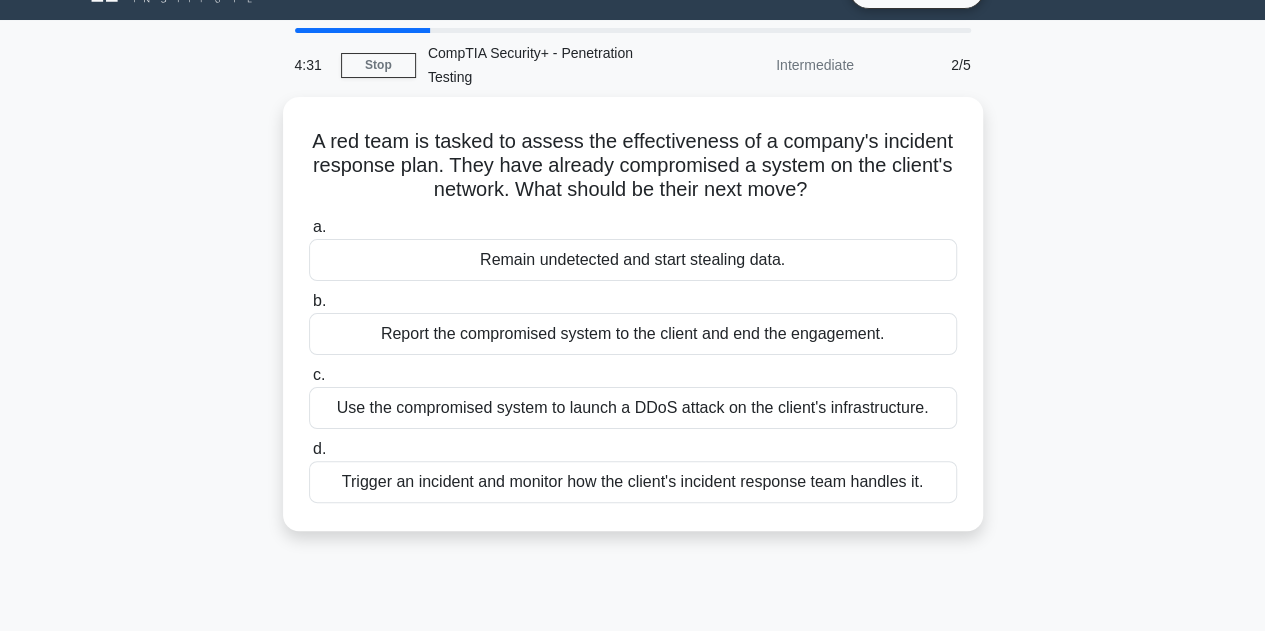 scroll, scrollTop: 0, scrollLeft: 0, axis: both 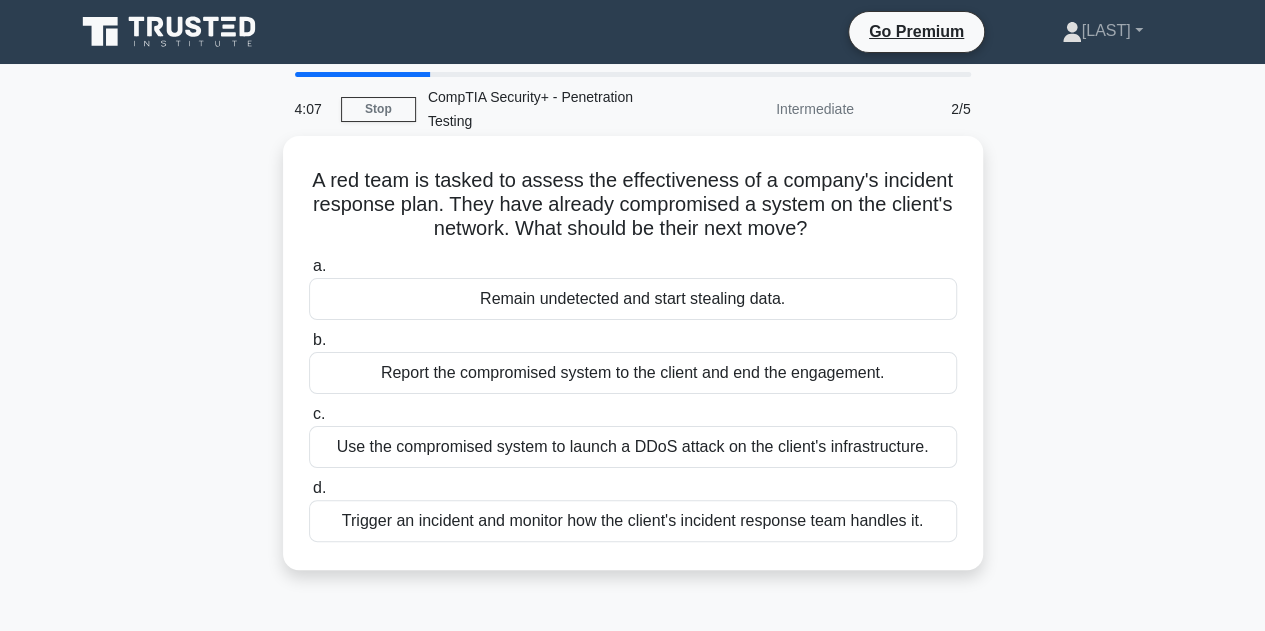 click on "Report the compromised system to the client and end the engagement." at bounding box center [633, 373] 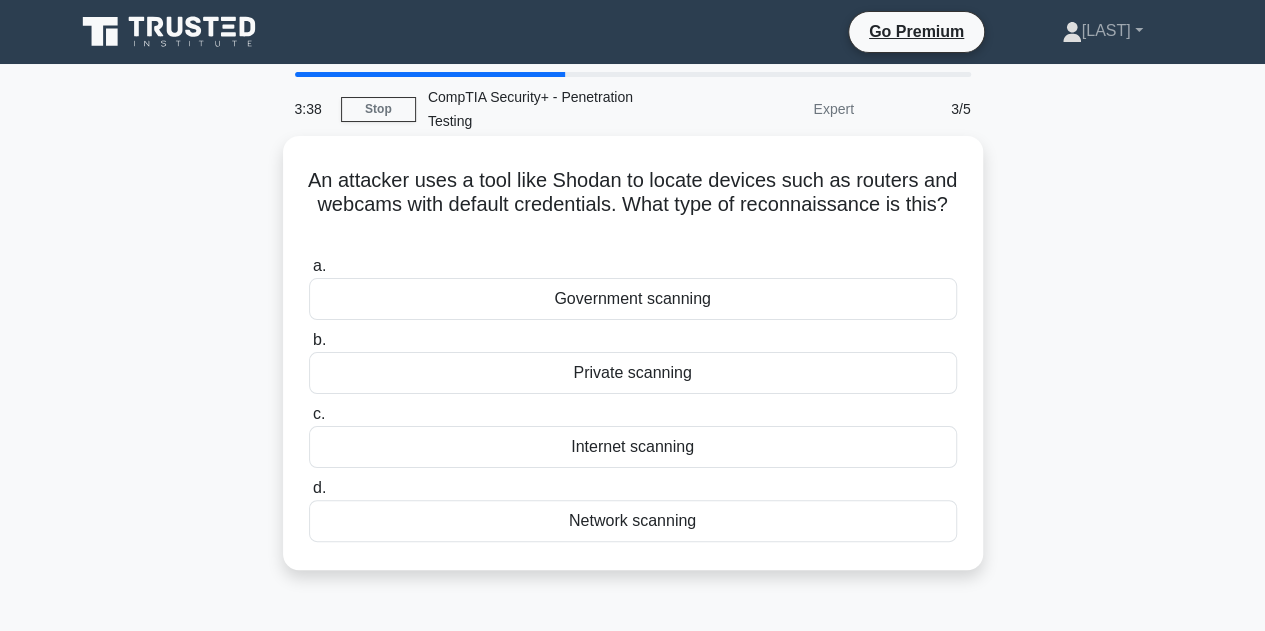 click on "Internet scanning" at bounding box center (633, 447) 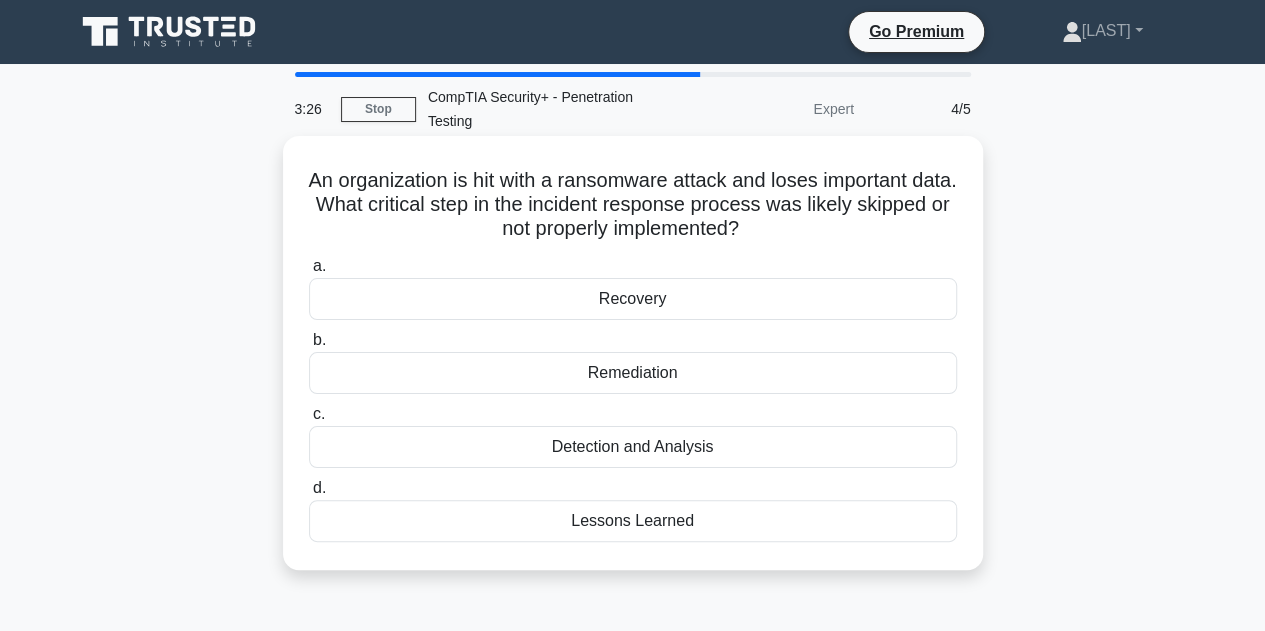 click on "Lessons Learned" at bounding box center [633, 521] 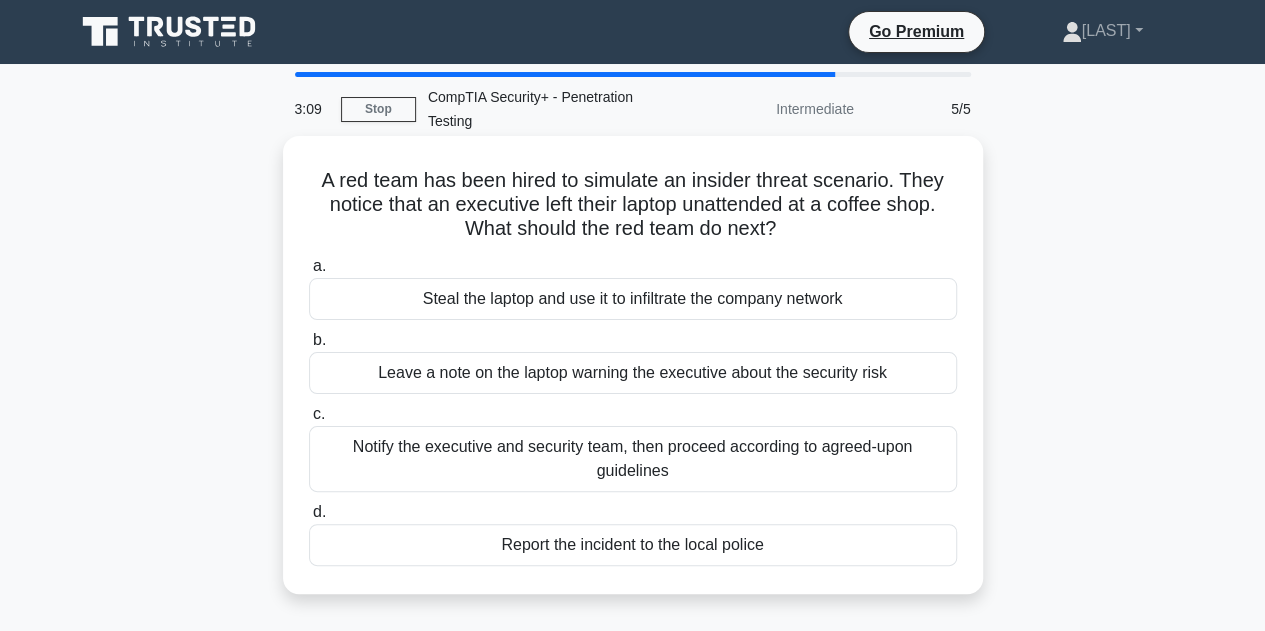 click on "Notify the executive and security team, then proceed according to agreed-upon guidelines" at bounding box center (633, 459) 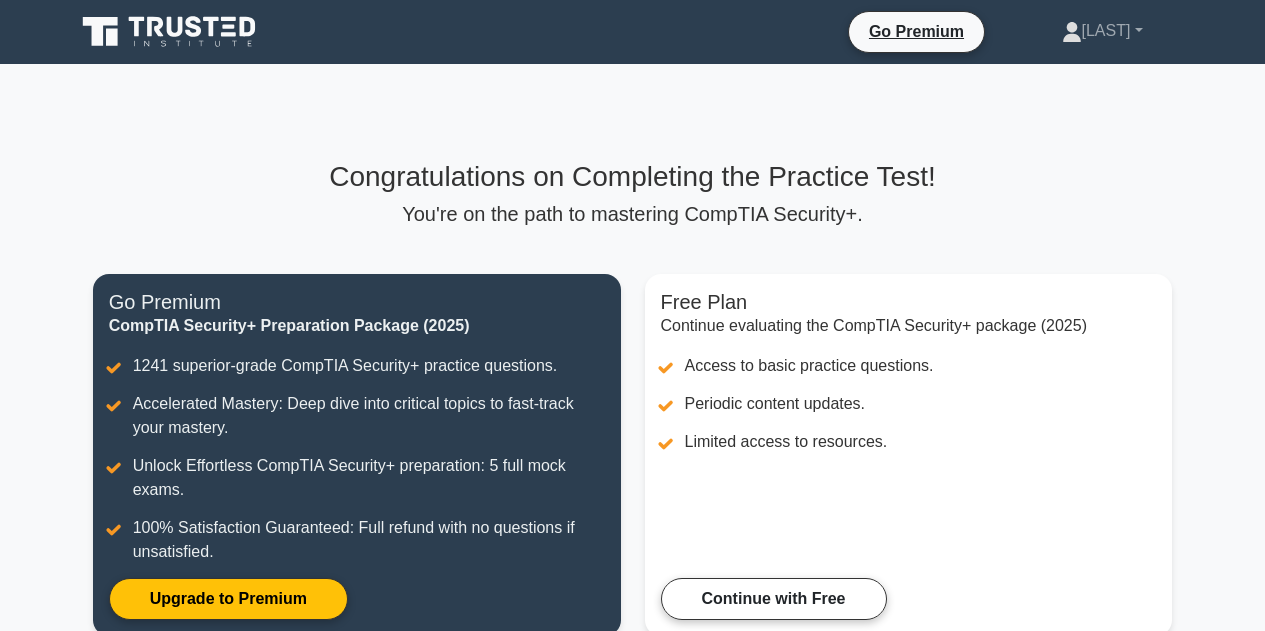 scroll, scrollTop: 0, scrollLeft: 0, axis: both 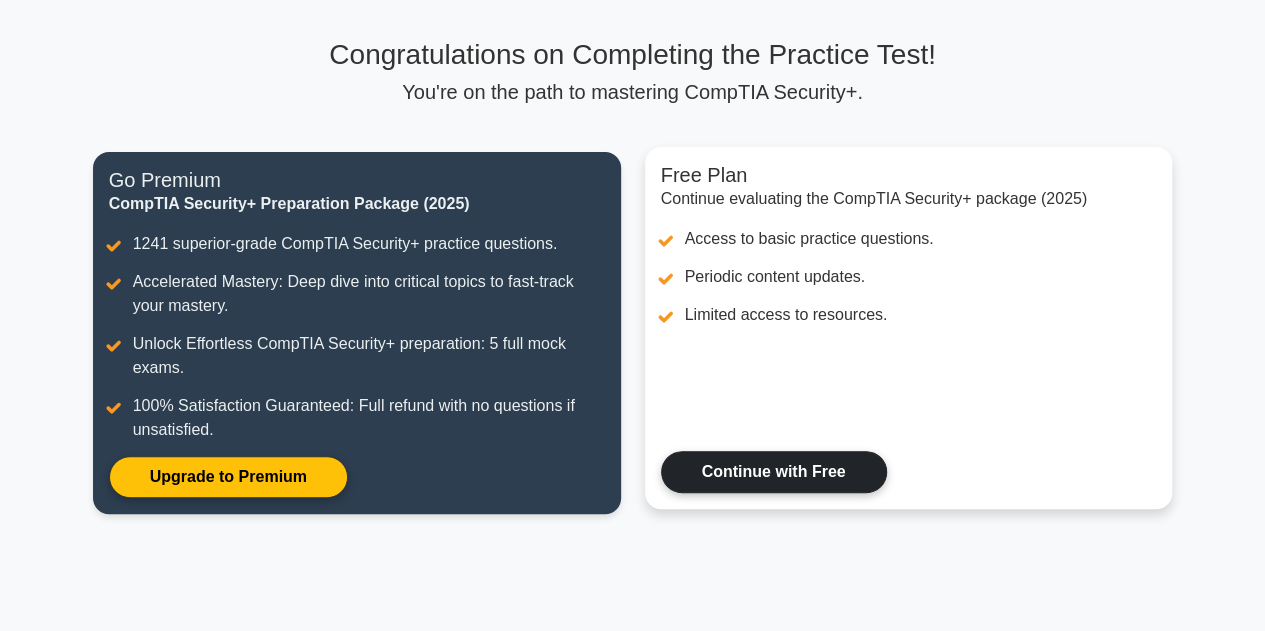 click on "Continue with Free" at bounding box center [774, 472] 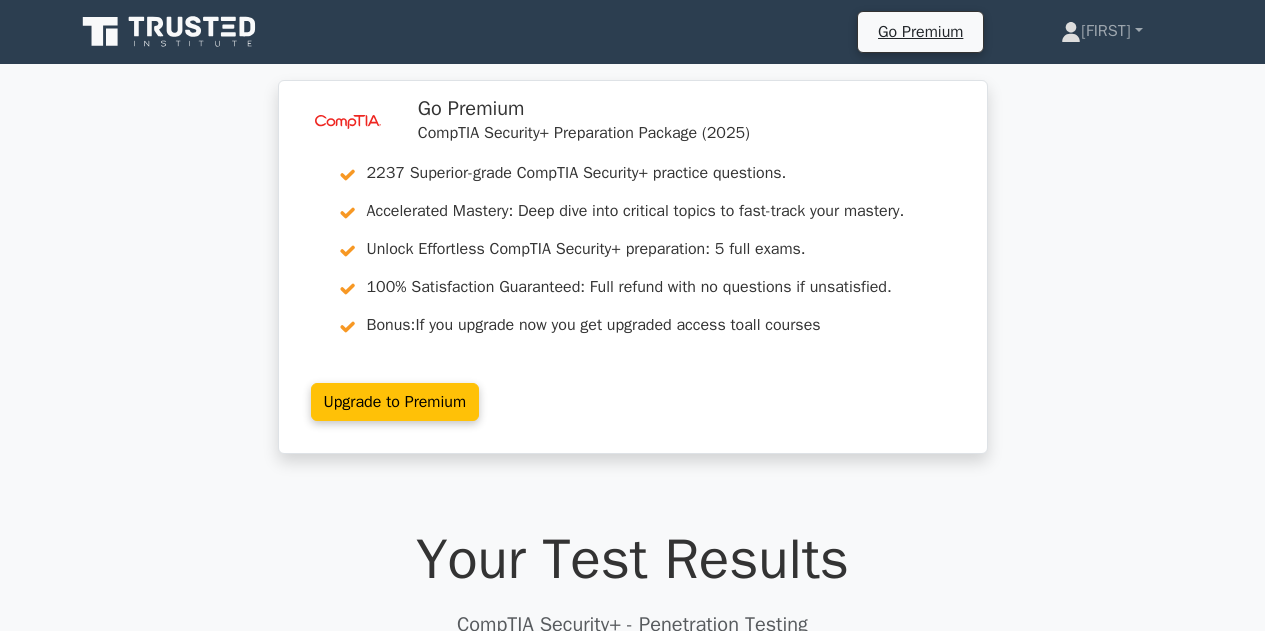 scroll, scrollTop: 0, scrollLeft: 0, axis: both 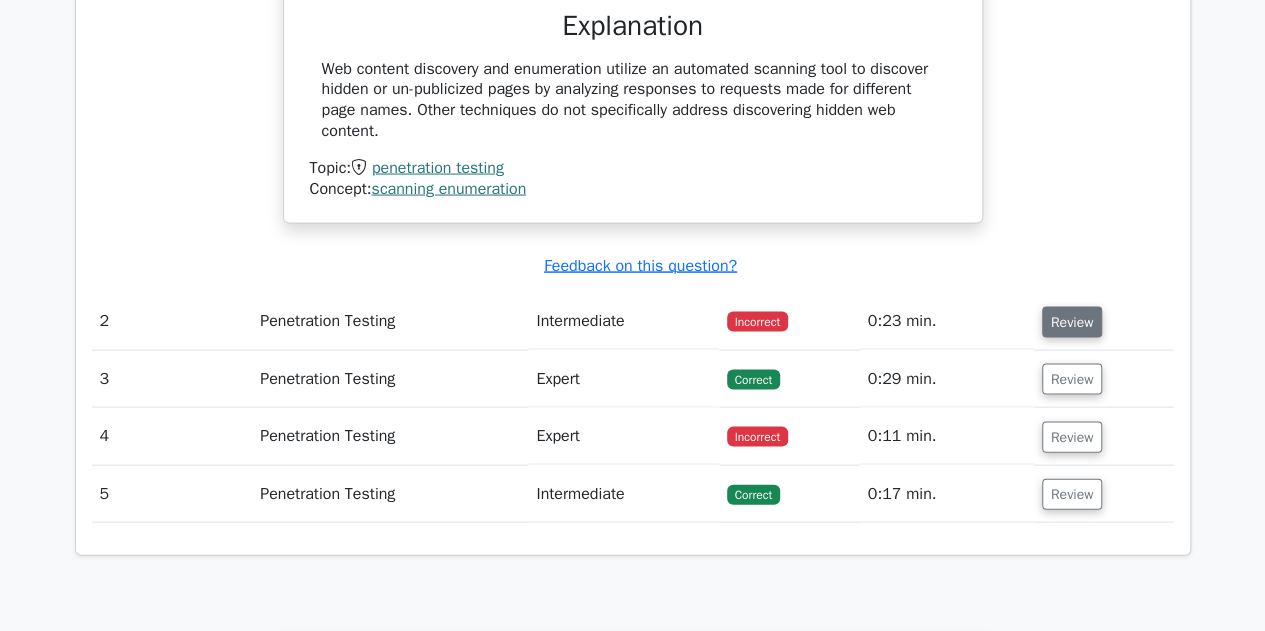 click on "Review" at bounding box center (1072, 322) 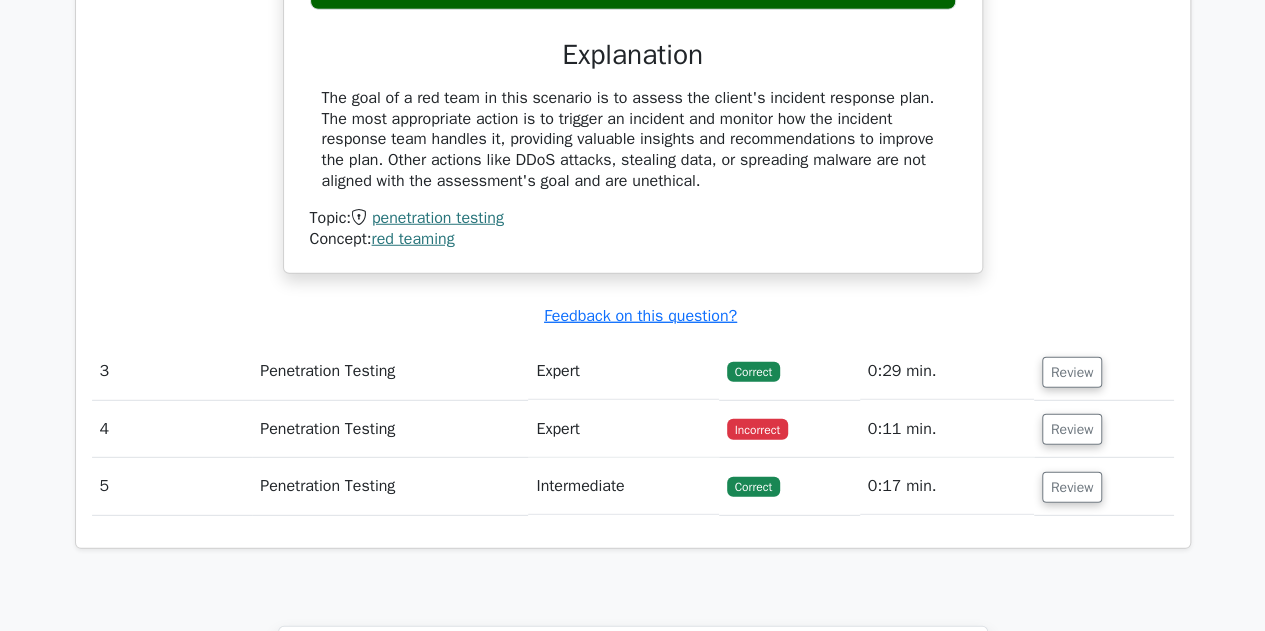 scroll, scrollTop: 2645, scrollLeft: 0, axis: vertical 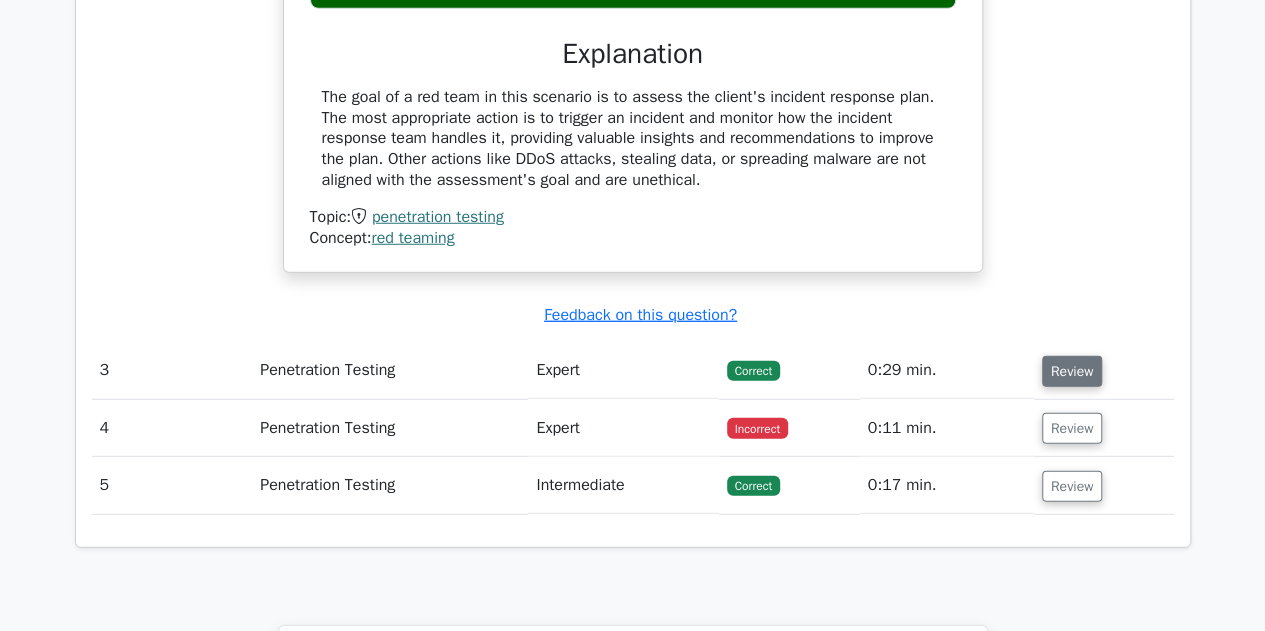 click on "Review" at bounding box center [1072, 371] 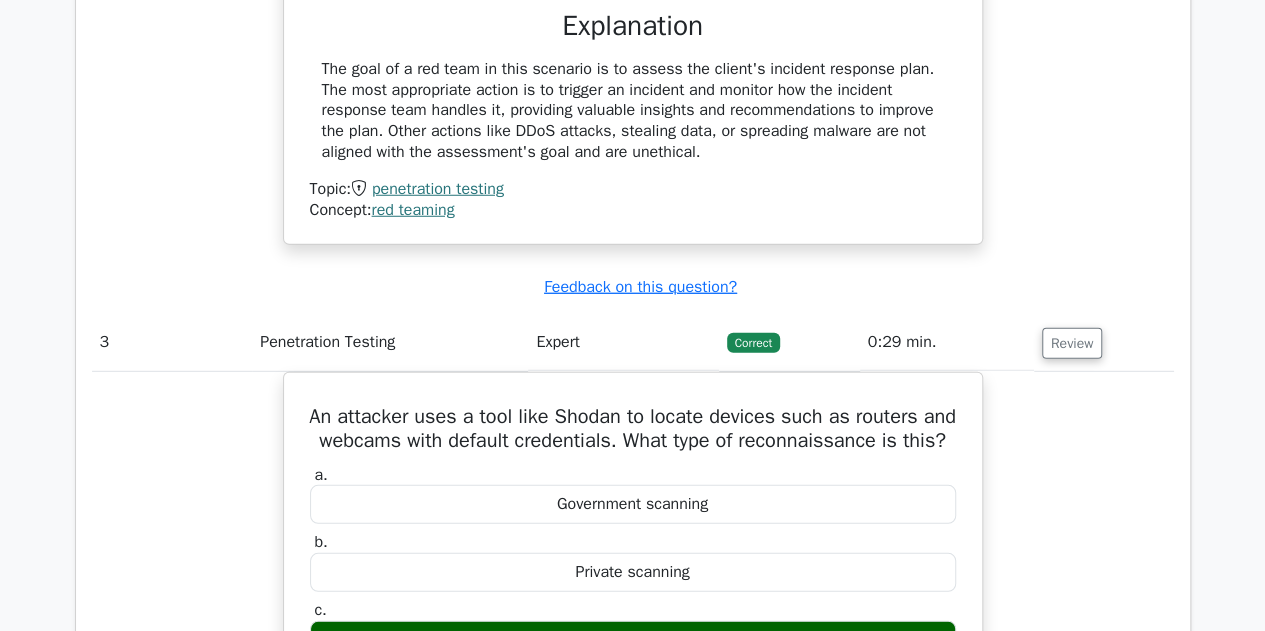 scroll, scrollTop: 2685, scrollLeft: 0, axis: vertical 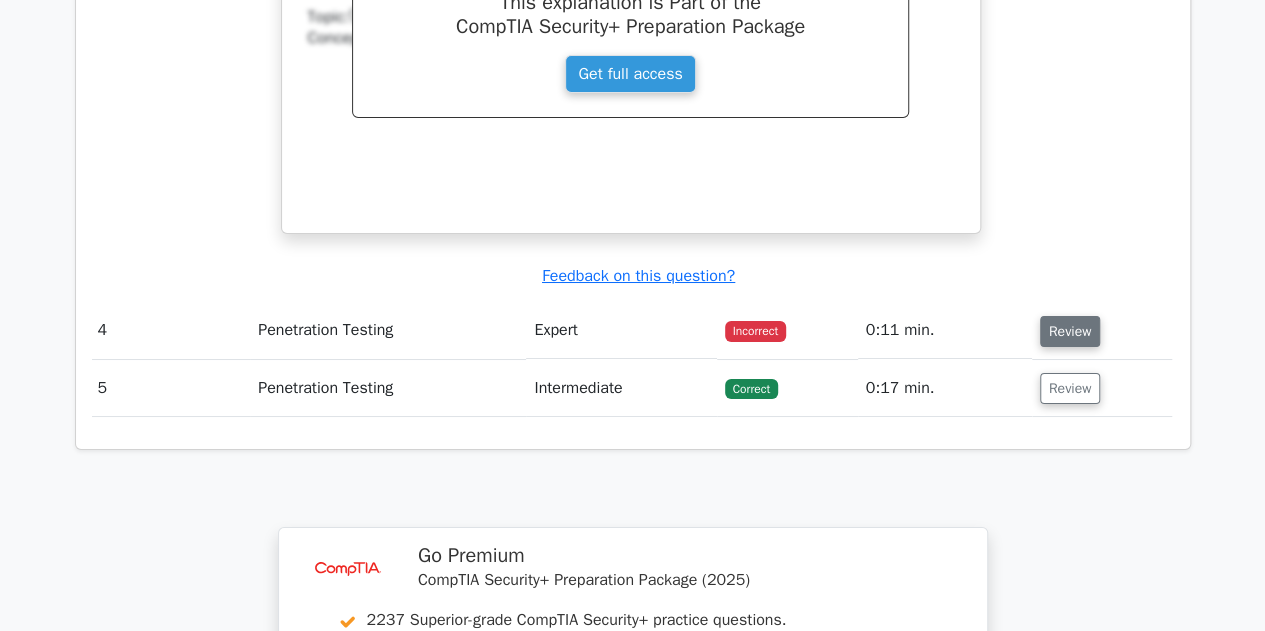 click on "Review" at bounding box center (1070, 331) 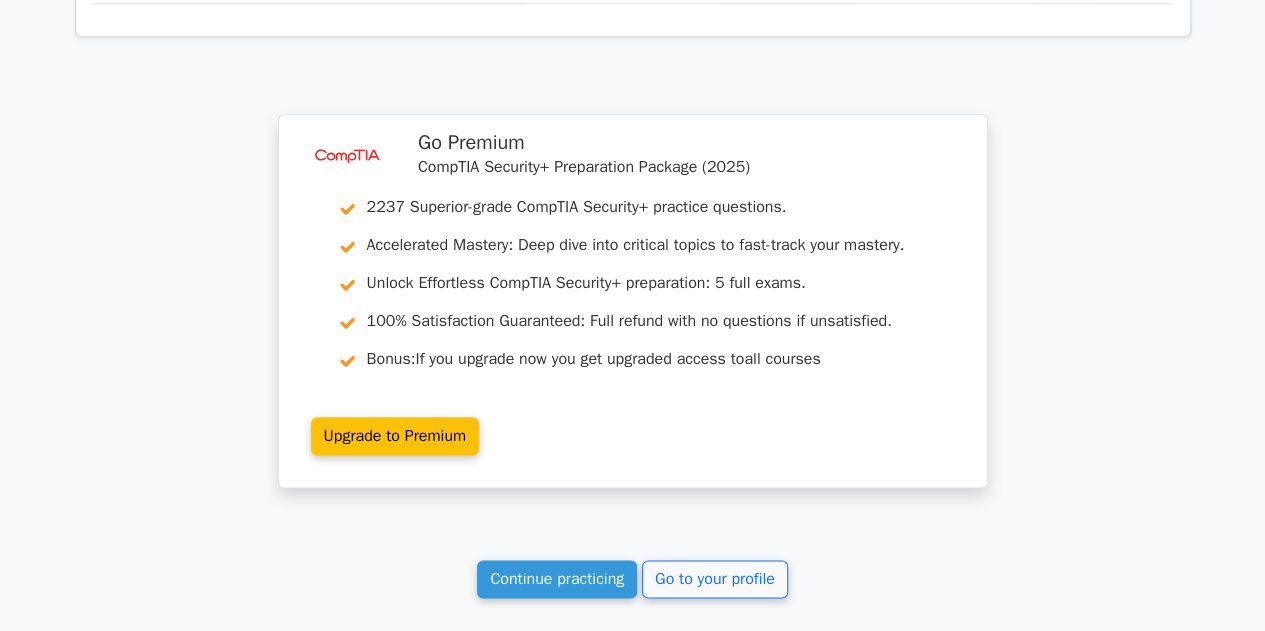 scroll, scrollTop: 4794, scrollLeft: 0, axis: vertical 